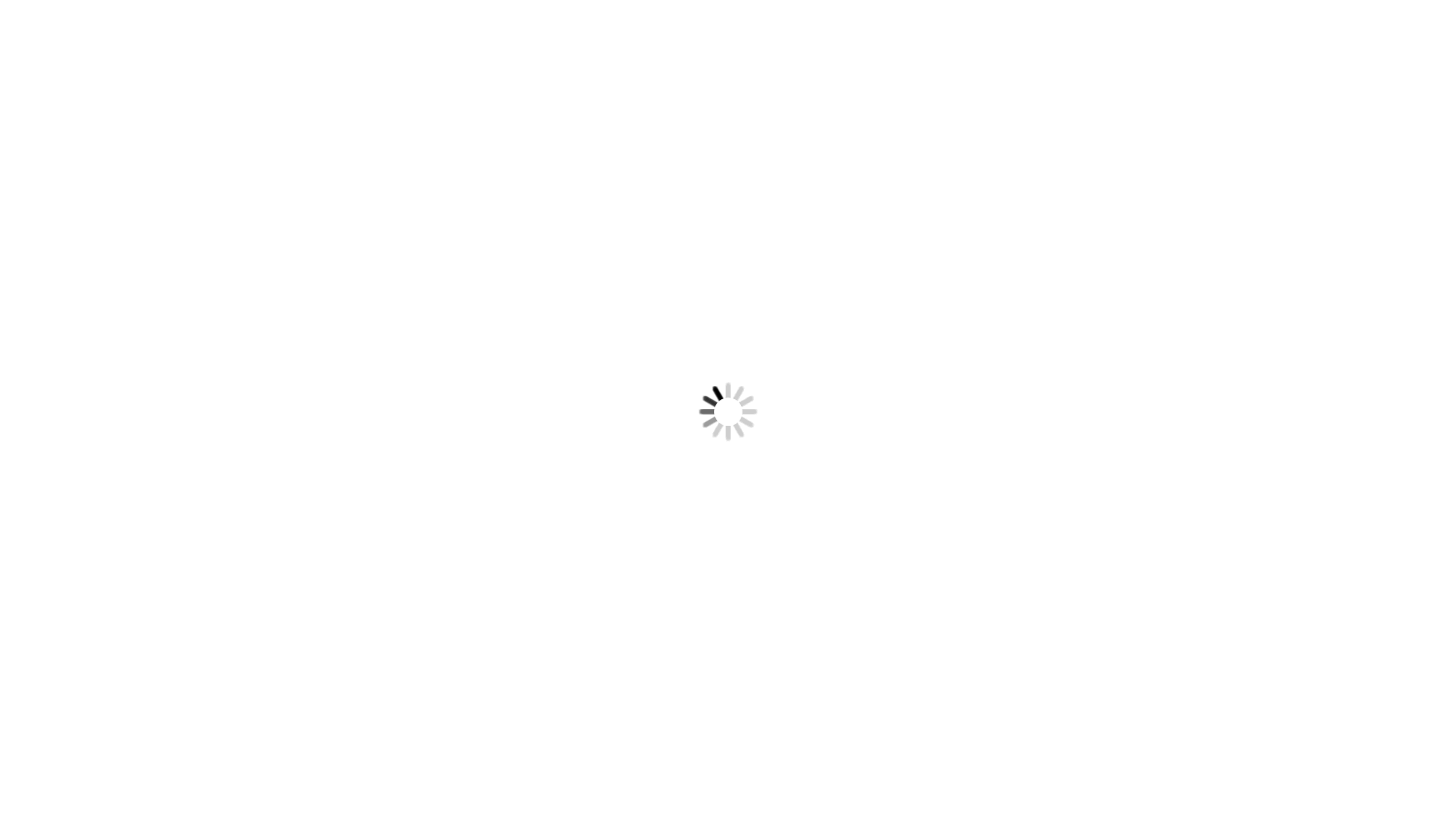 scroll, scrollTop: 0, scrollLeft: 0, axis: both 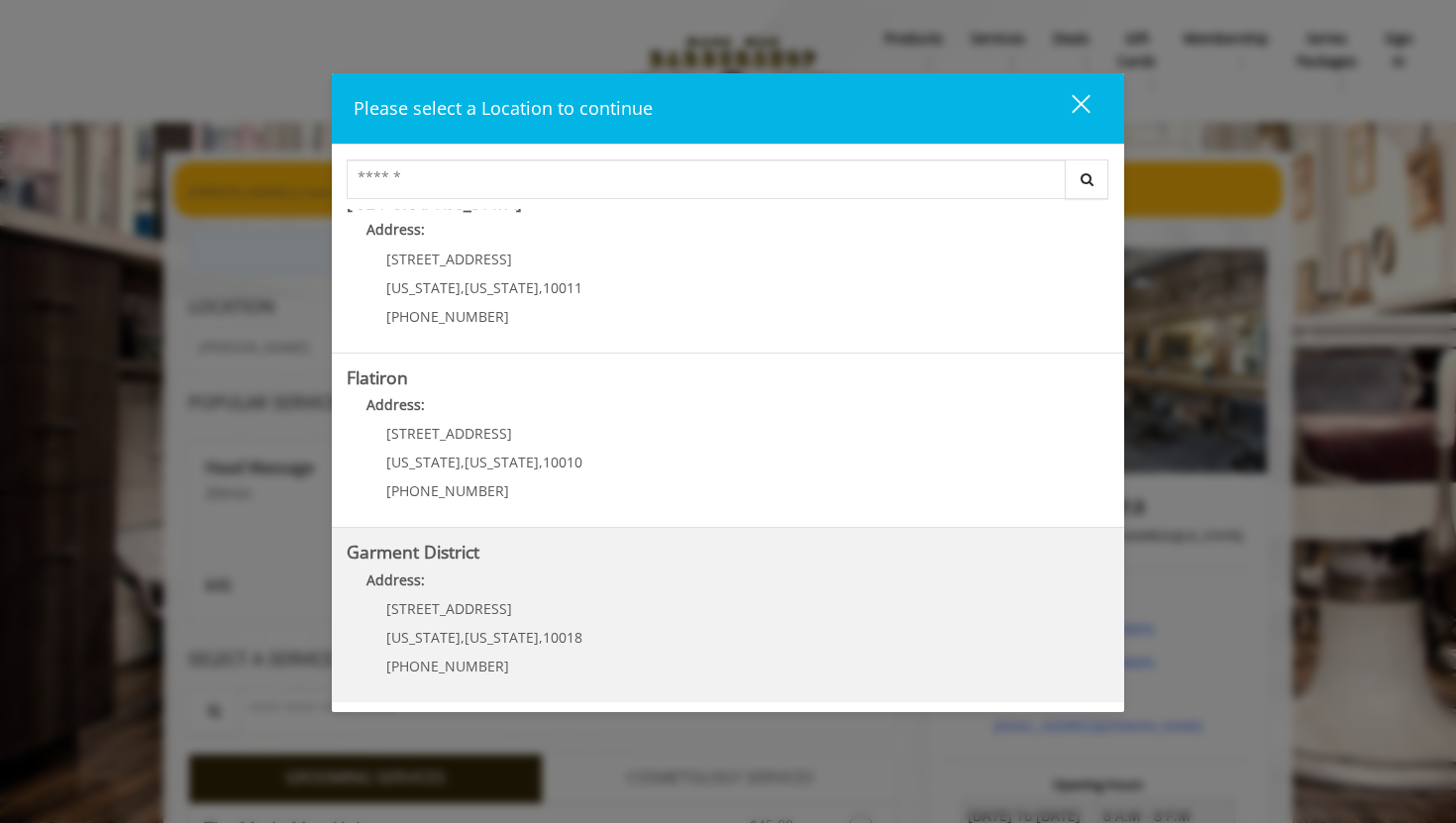 click on "Address:" at bounding box center [728, 585] 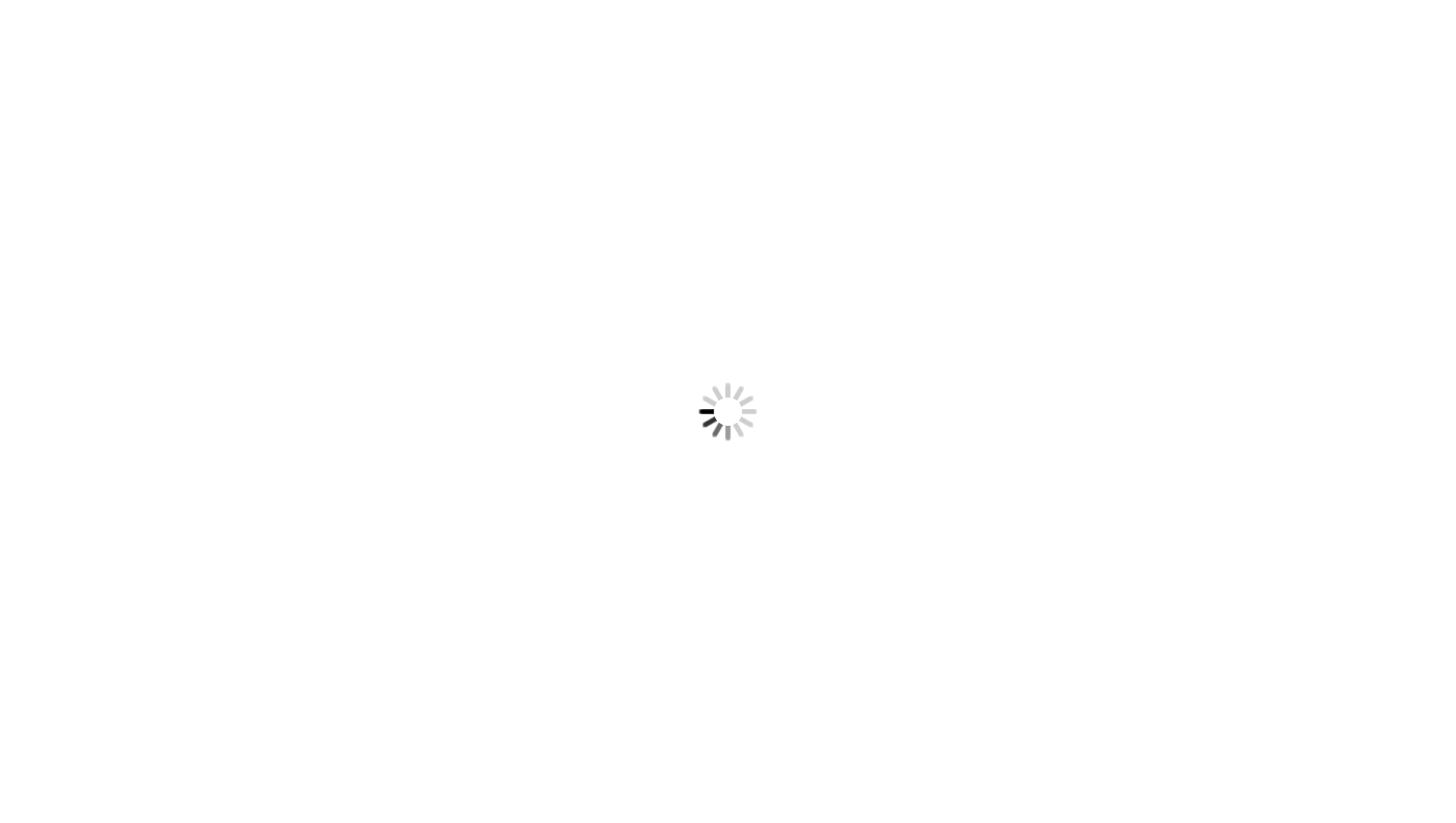 scroll, scrollTop: 0, scrollLeft: 0, axis: both 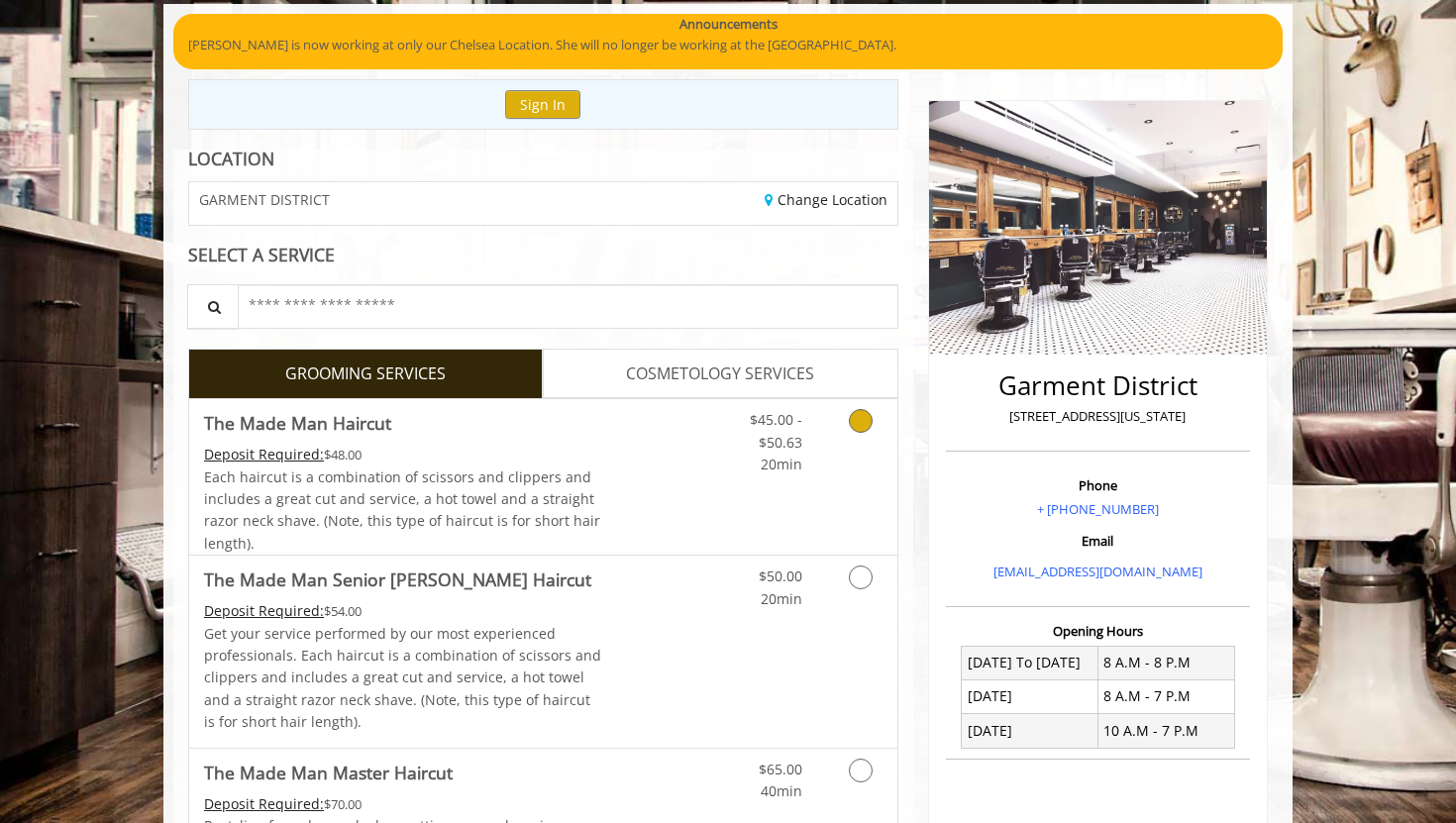 click at bounding box center (861, 421) 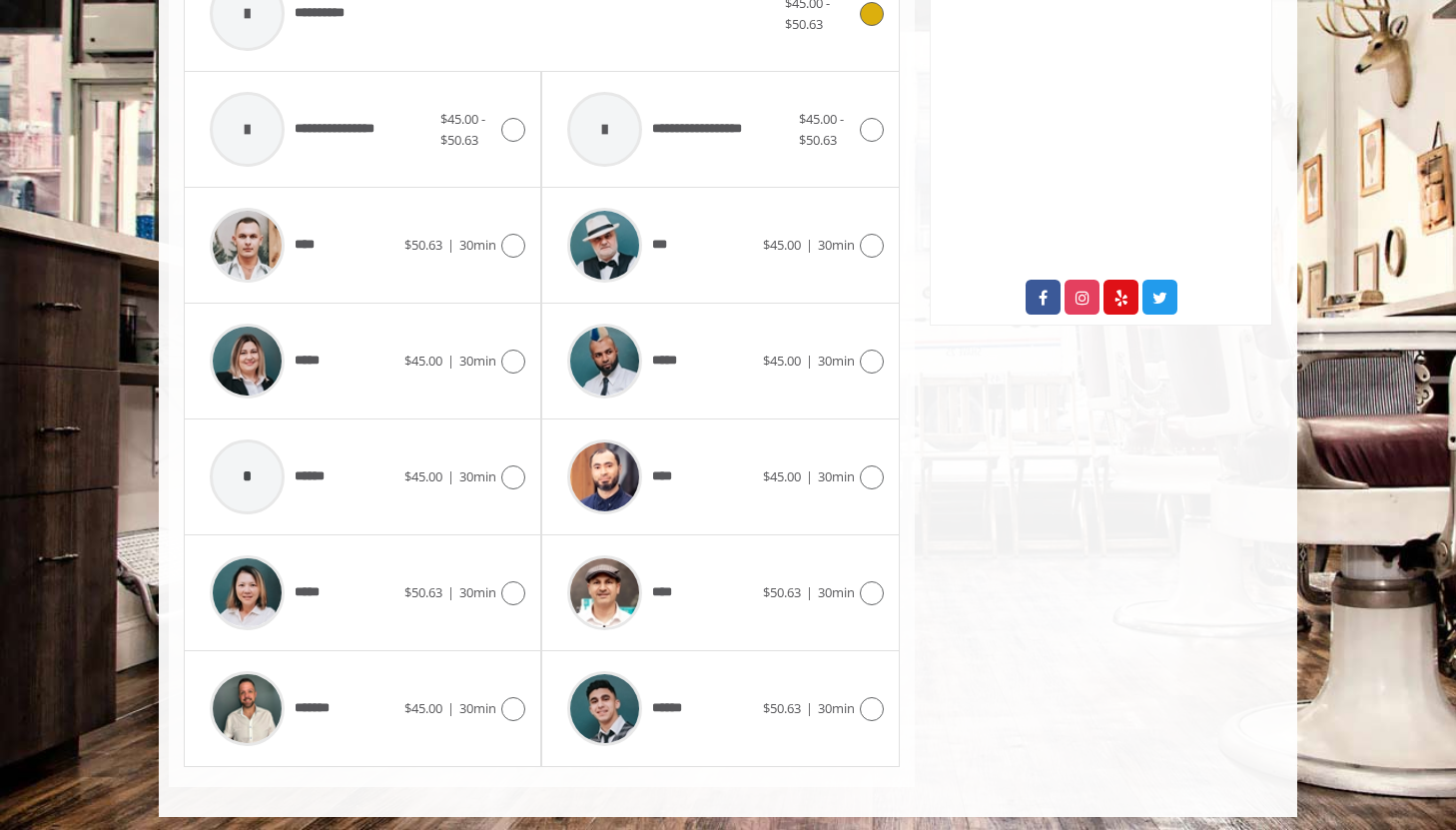 scroll, scrollTop: 921, scrollLeft: 0, axis: vertical 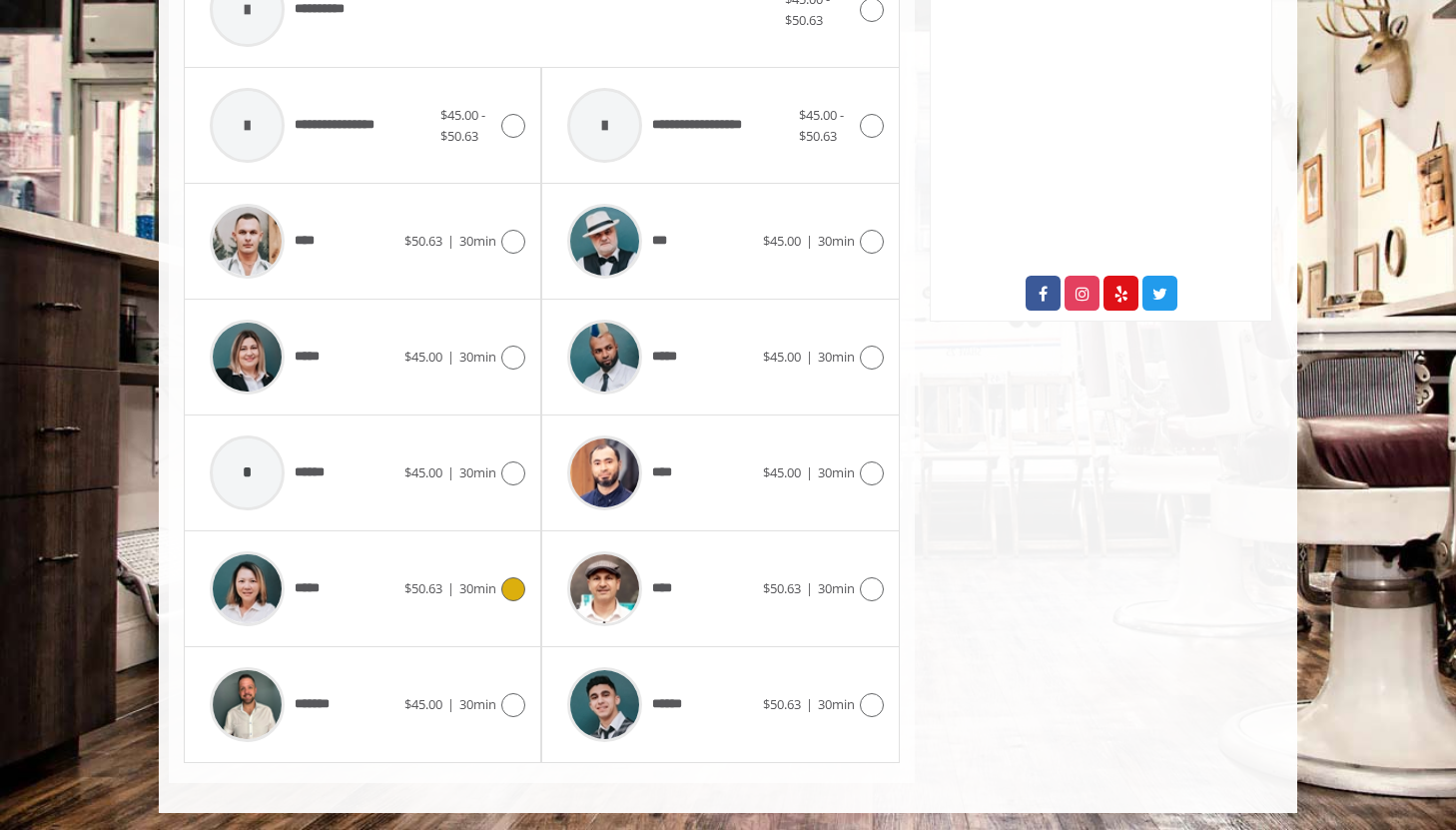 click at bounding box center [513, 589] 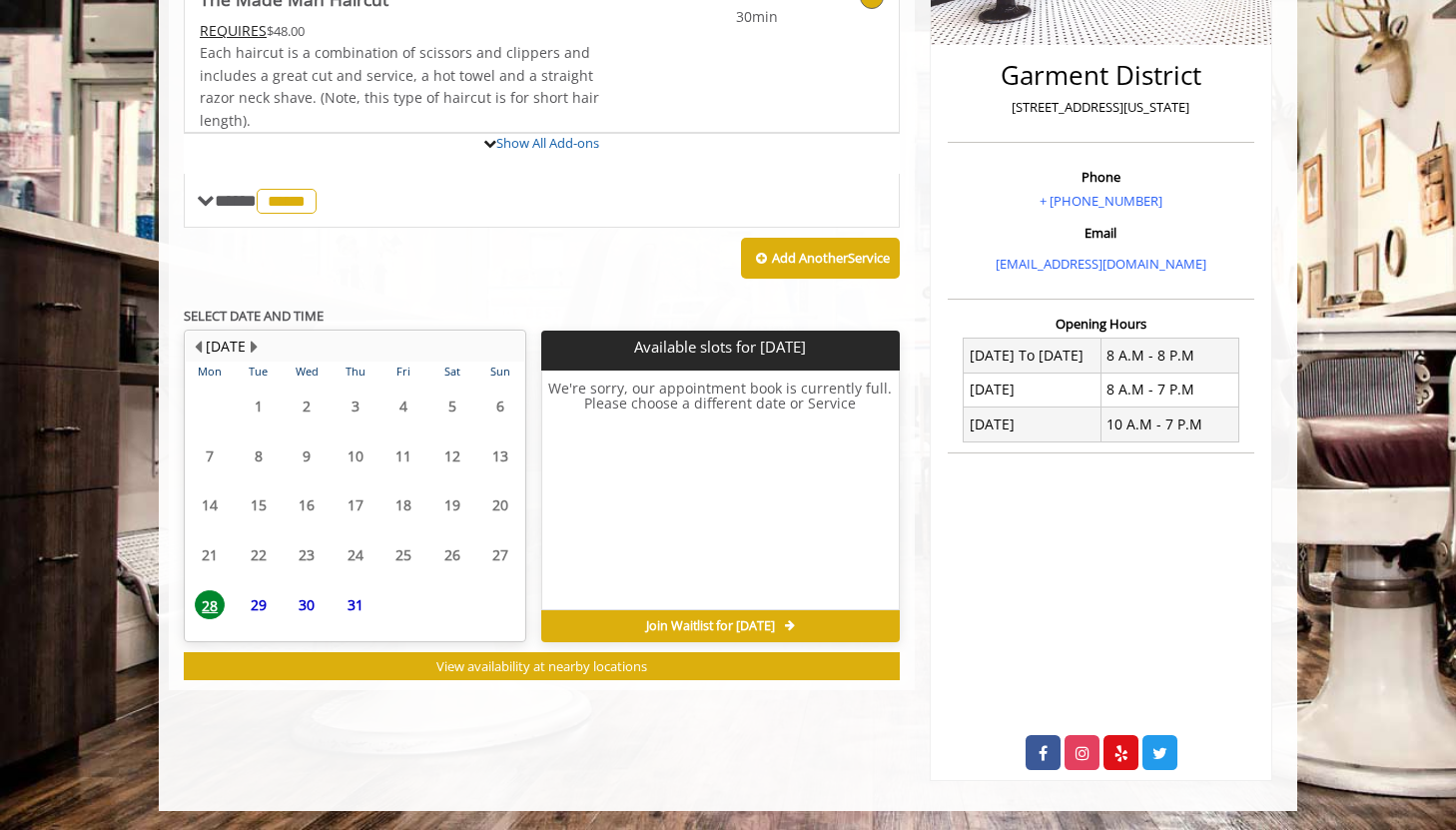 scroll, scrollTop: 554, scrollLeft: 0, axis: vertical 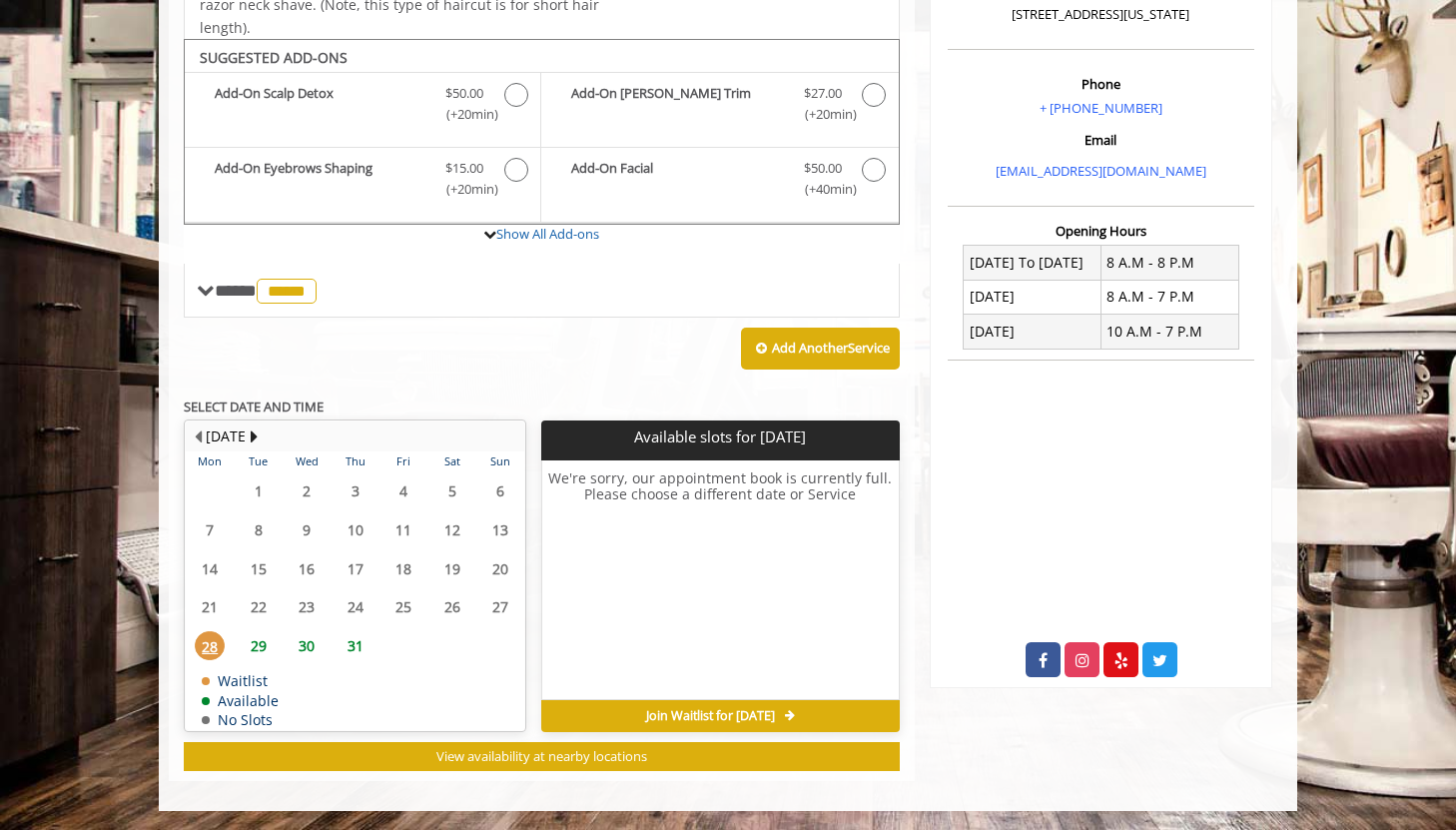 click on "29" 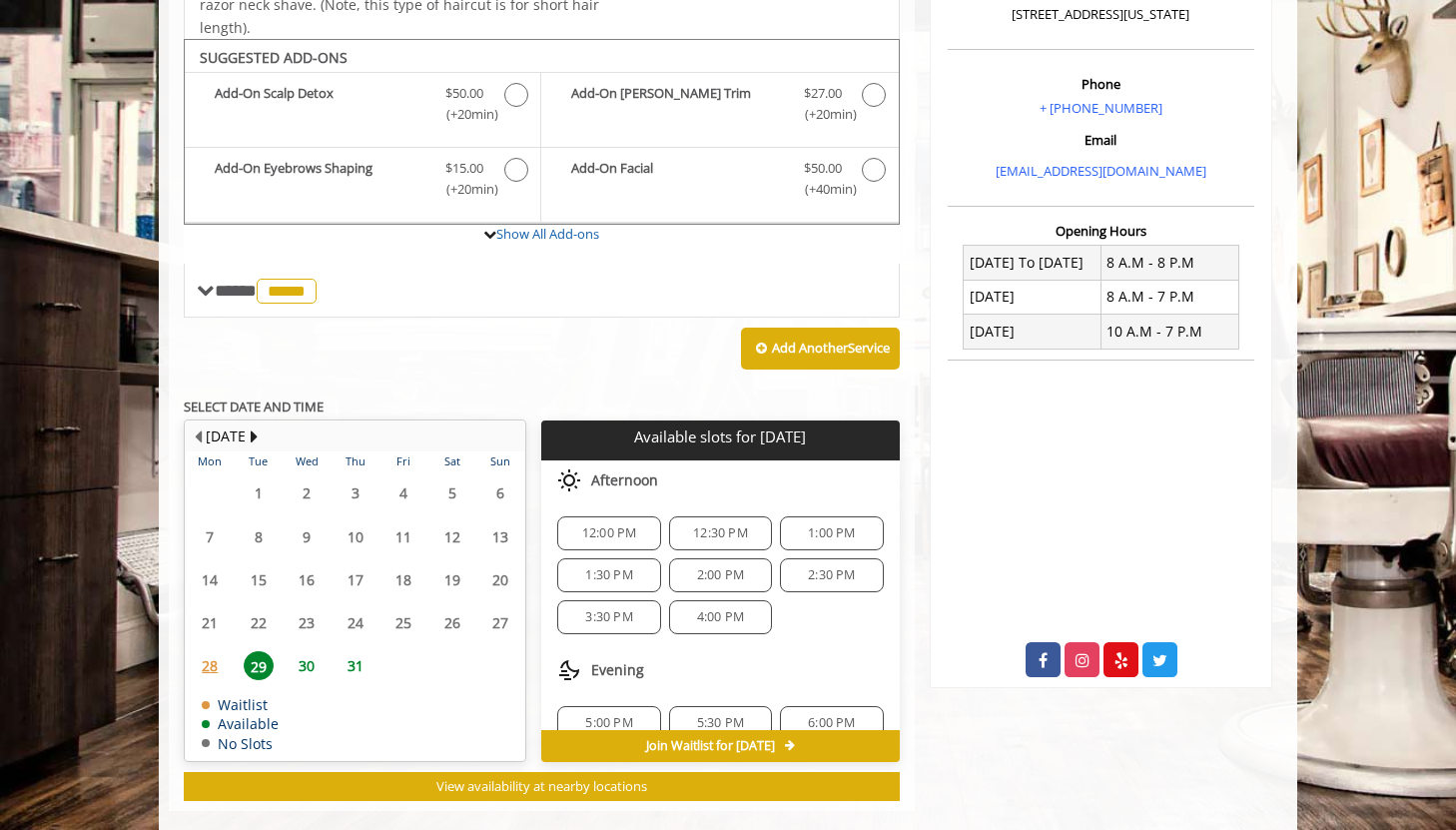 scroll, scrollTop: 584, scrollLeft: 0, axis: vertical 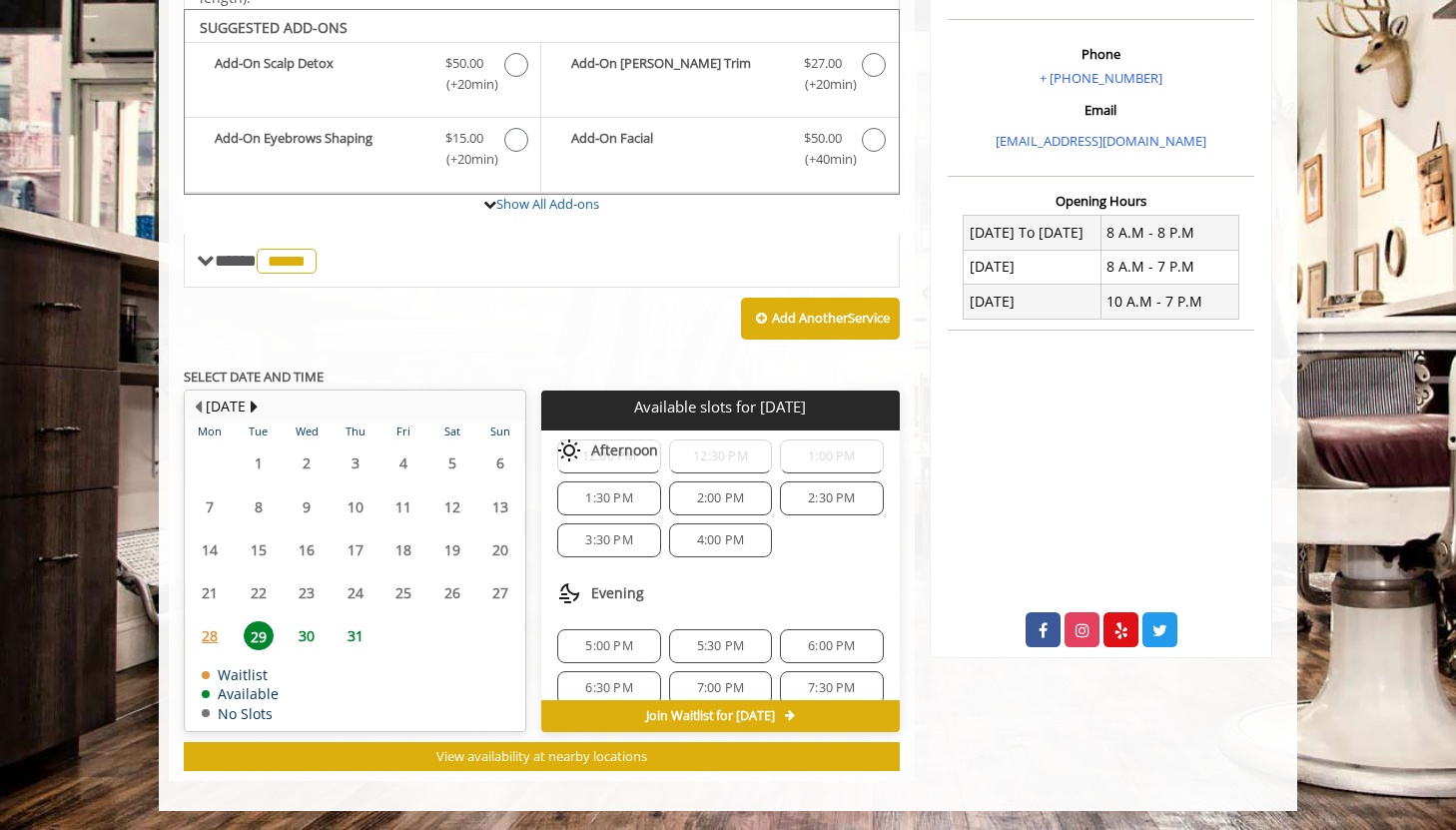 click on "30" 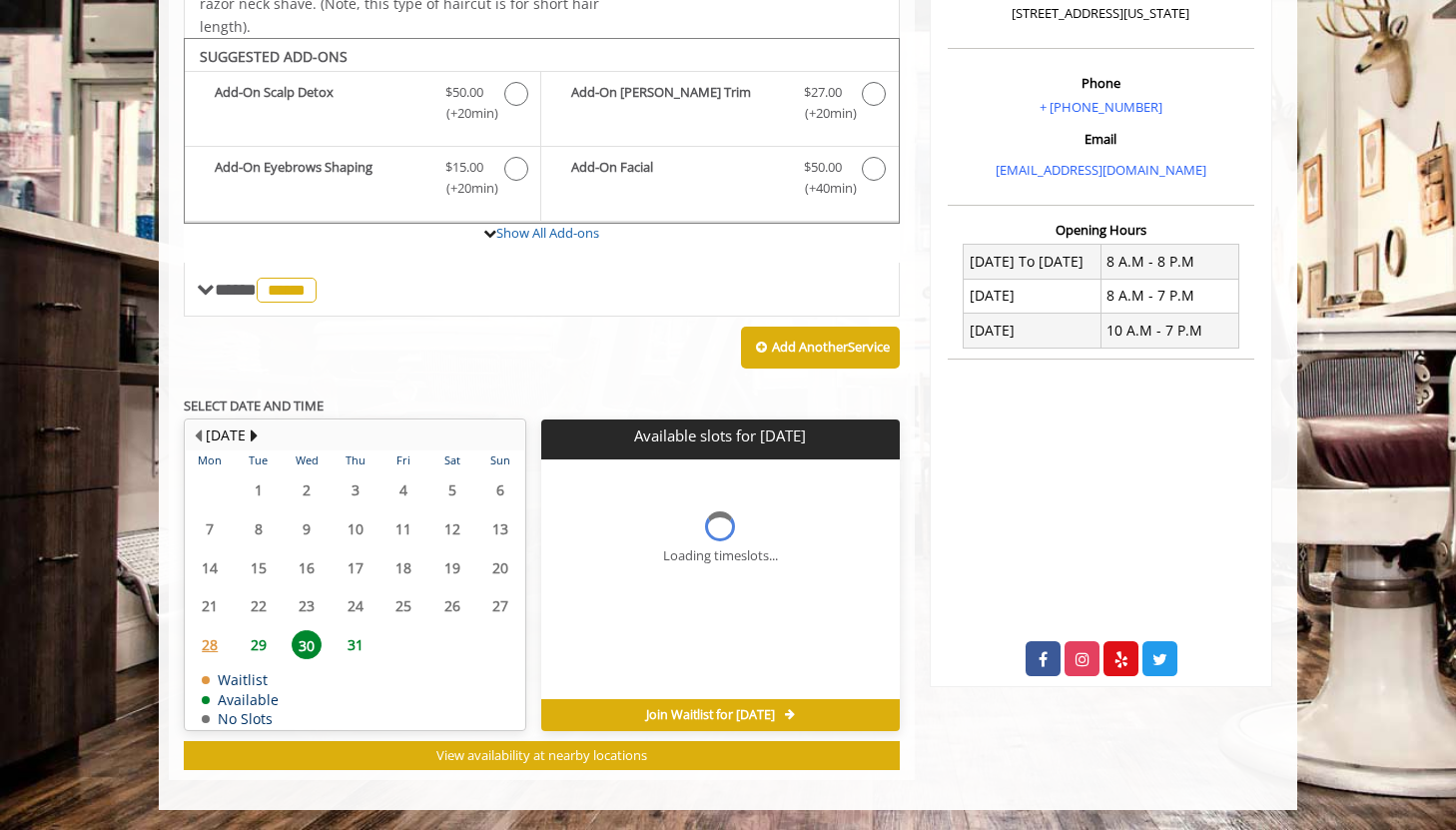 scroll, scrollTop: 0, scrollLeft: 0, axis: both 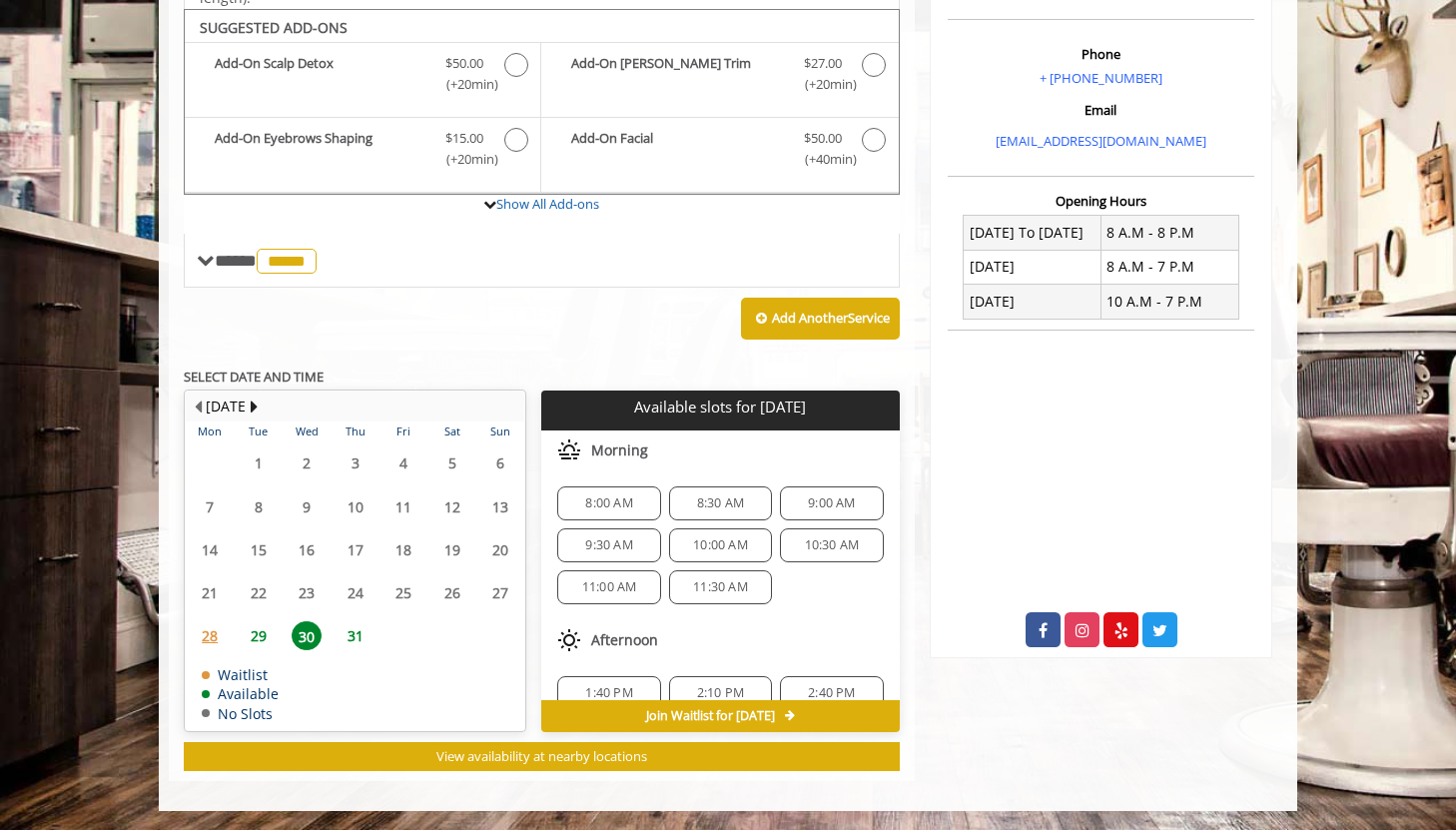click on "29" 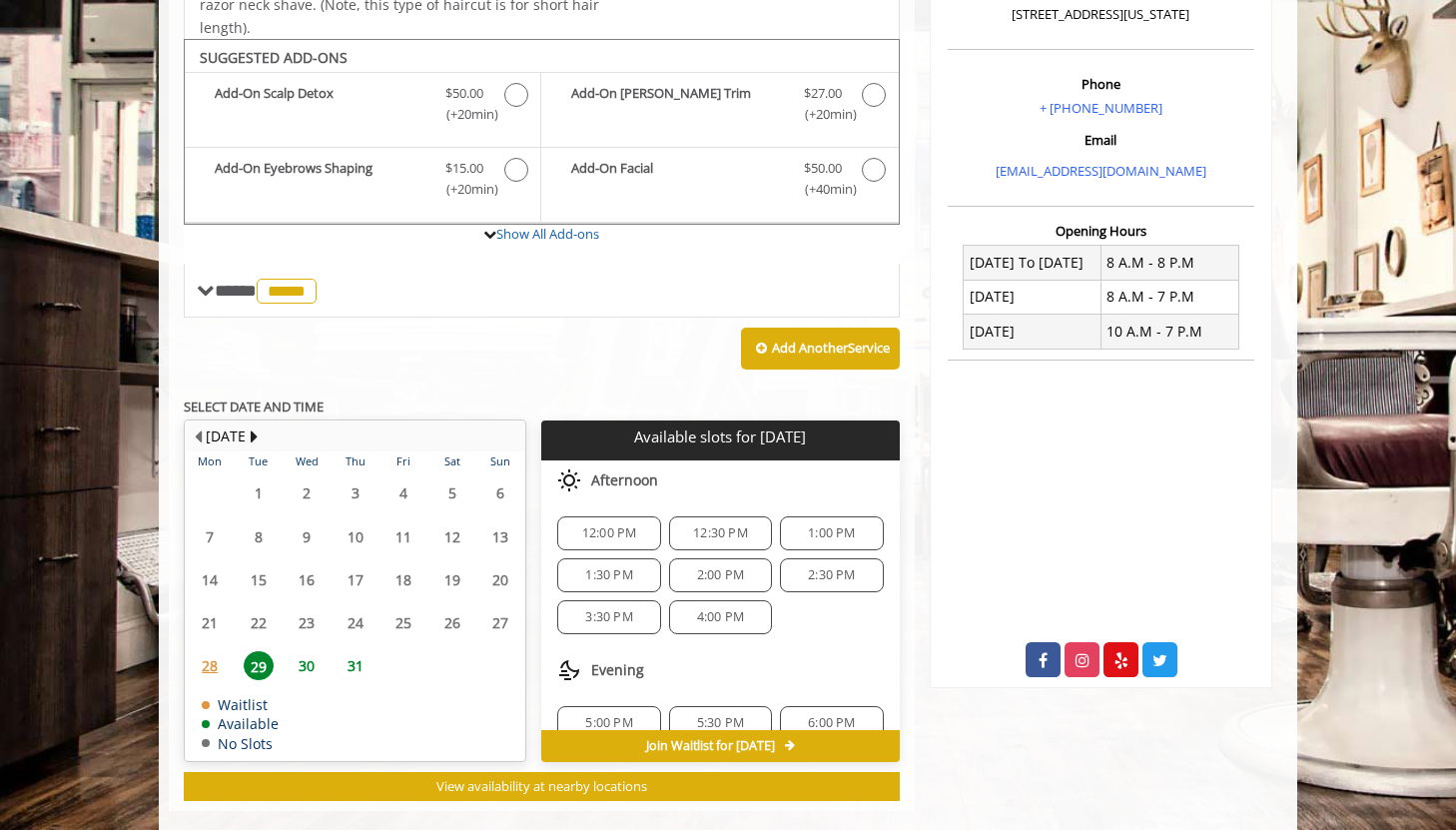scroll, scrollTop: 584, scrollLeft: 0, axis: vertical 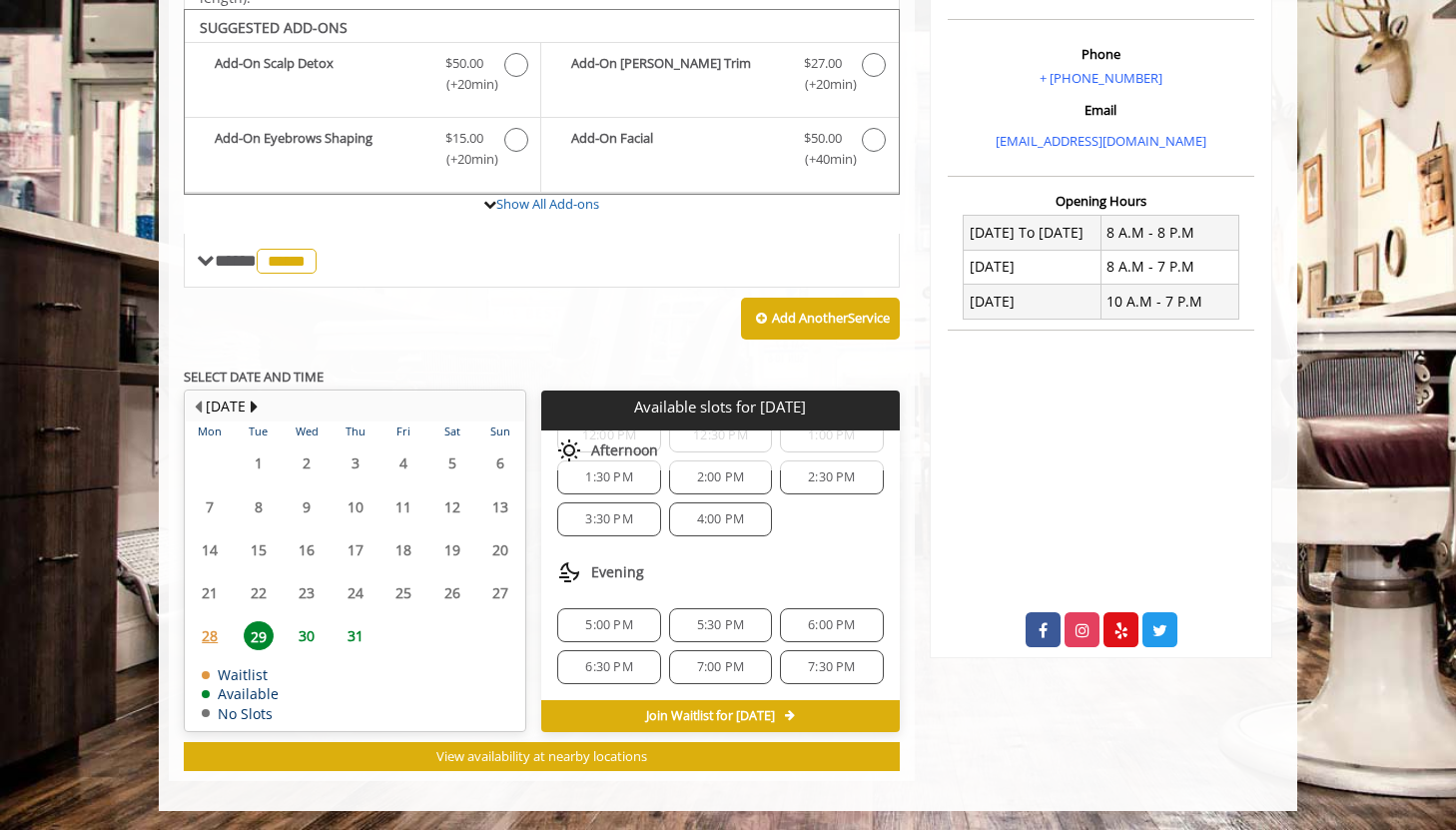 click on "6:30 PM" 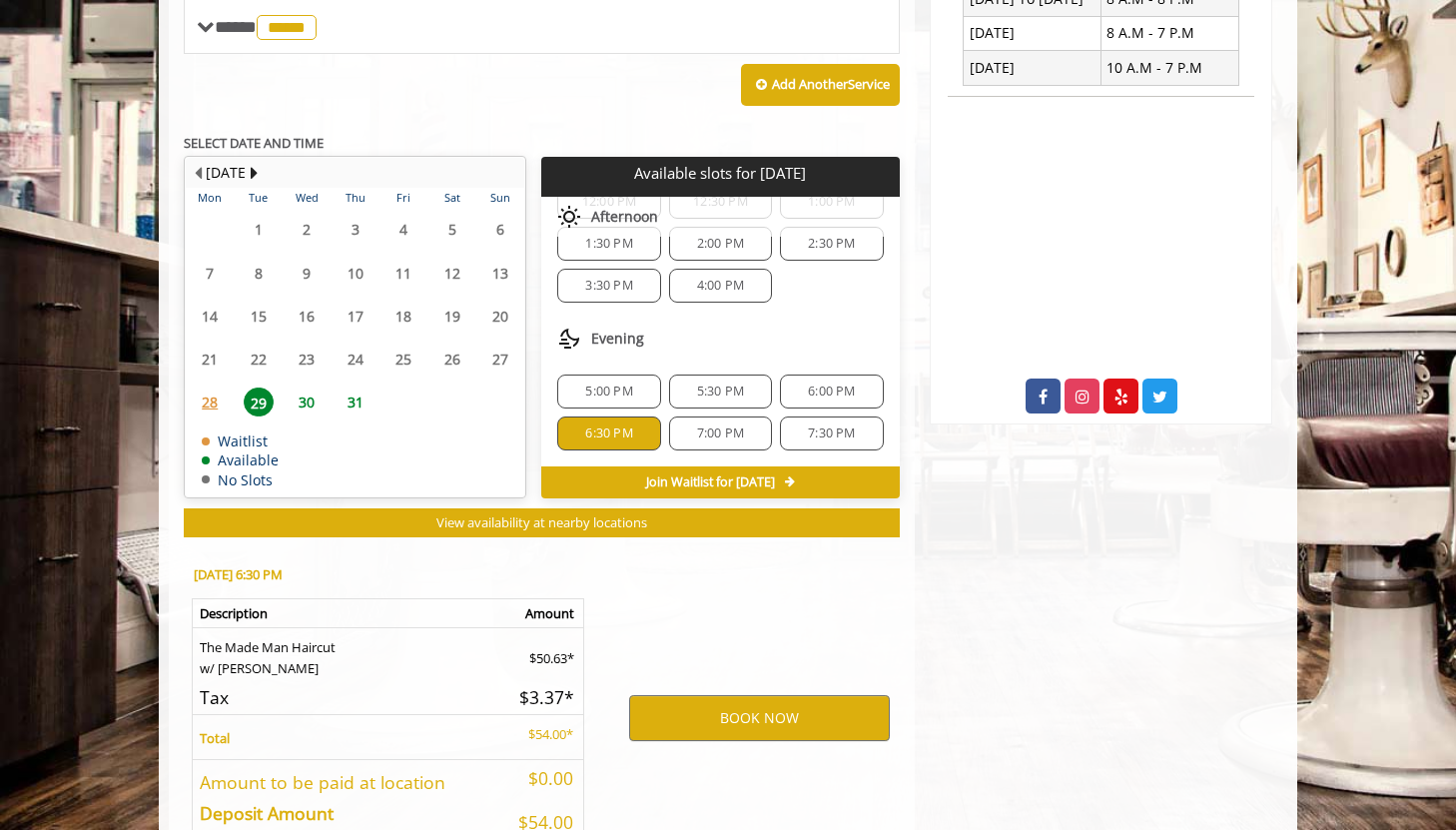 scroll, scrollTop: 945, scrollLeft: 0, axis: vertical 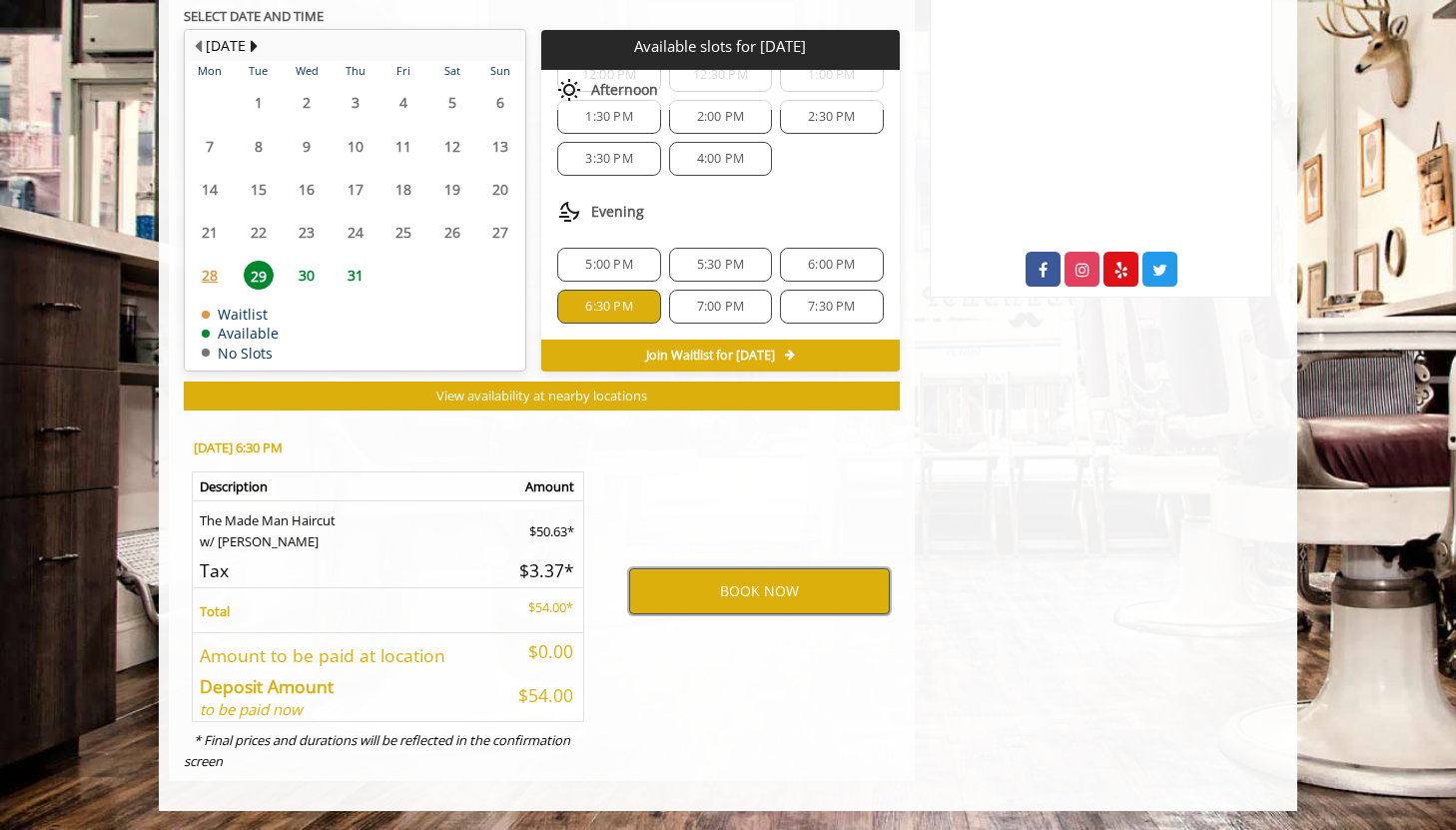 click on "BOOK NOW" at bounding box center (759, 591) 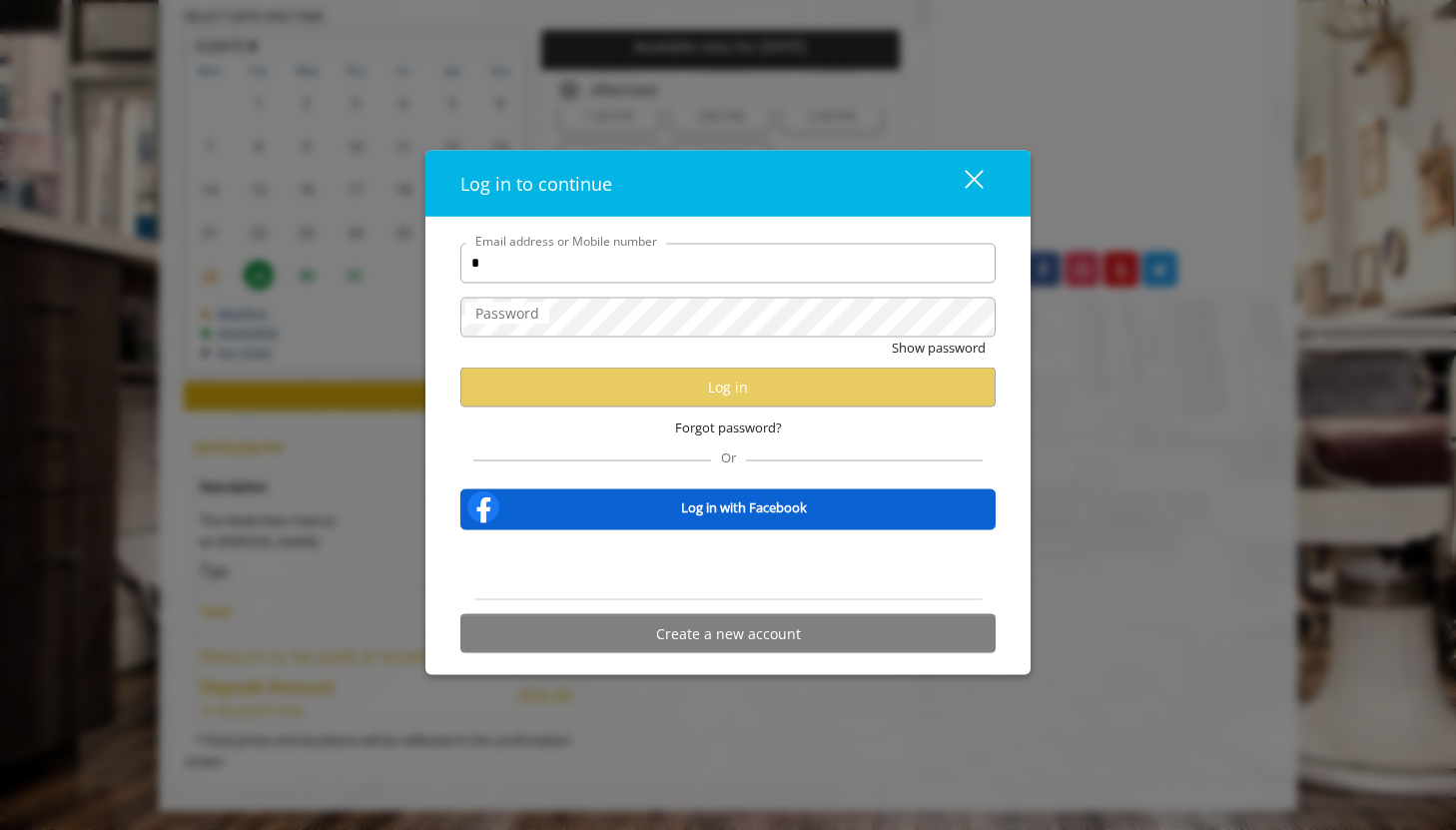 type on "**********" 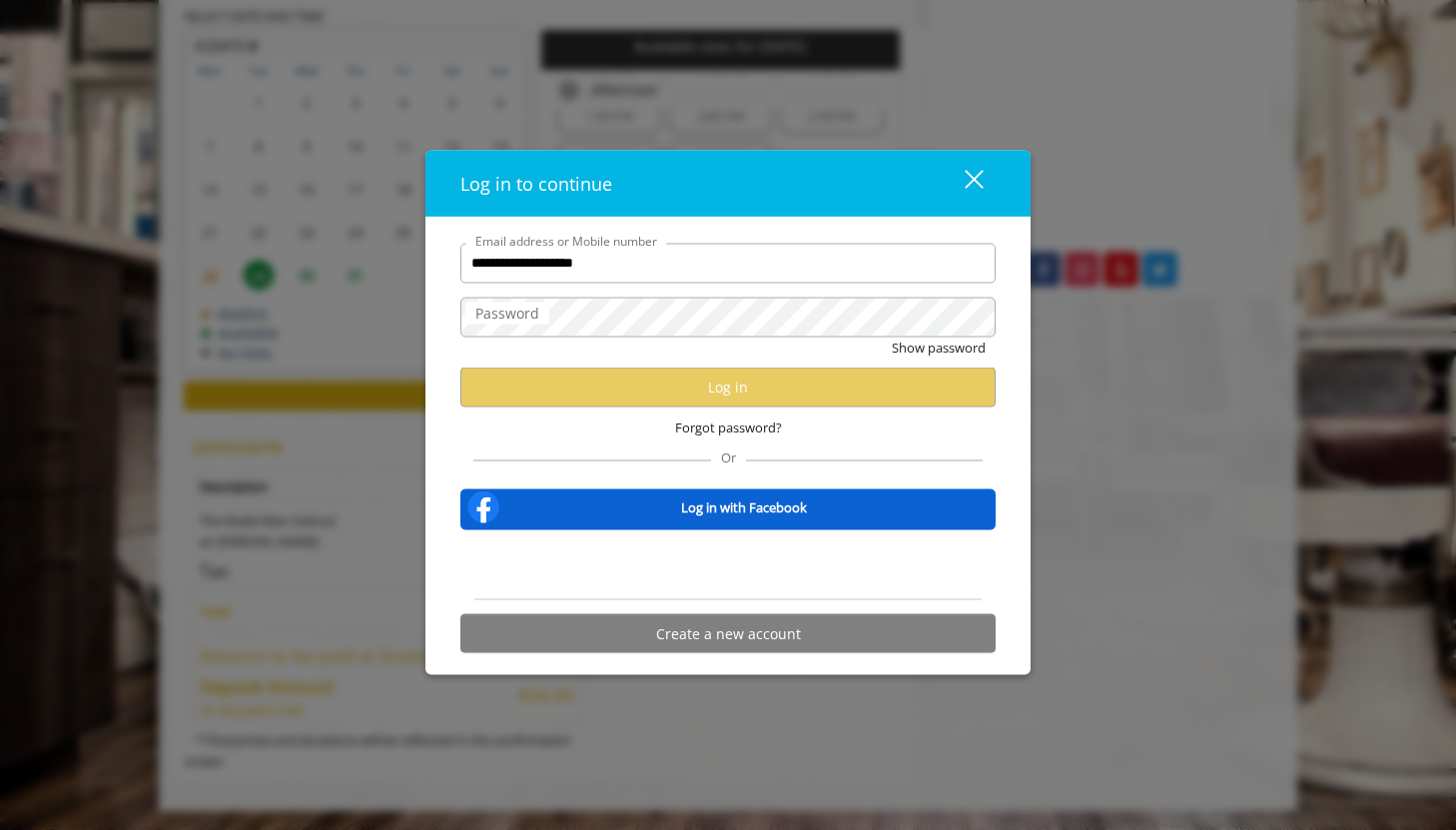 scroll, scrollTop: 0, scrollLeft: 0, axis: both 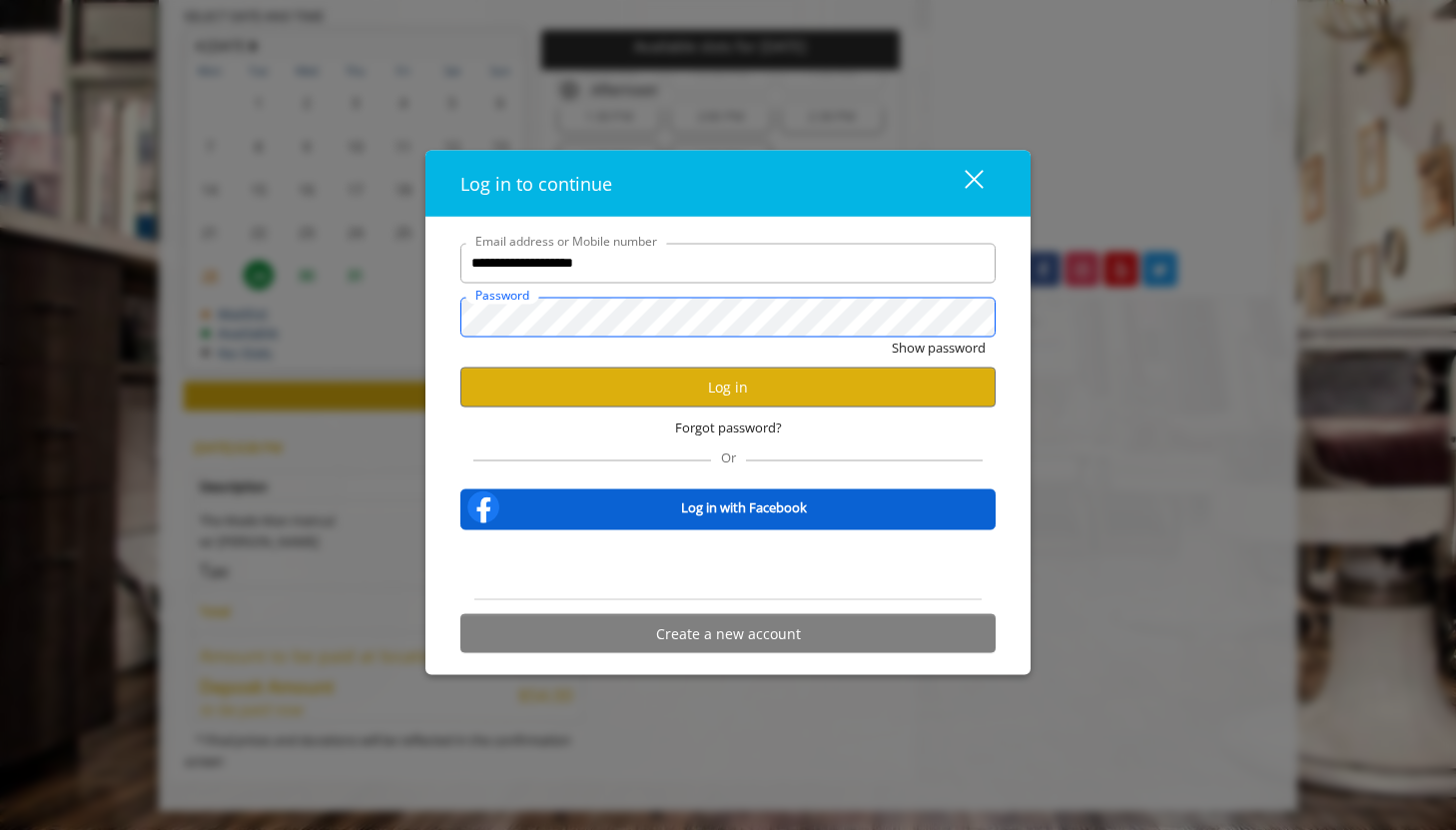 click on "Show password" at bounding box center (939, 347) 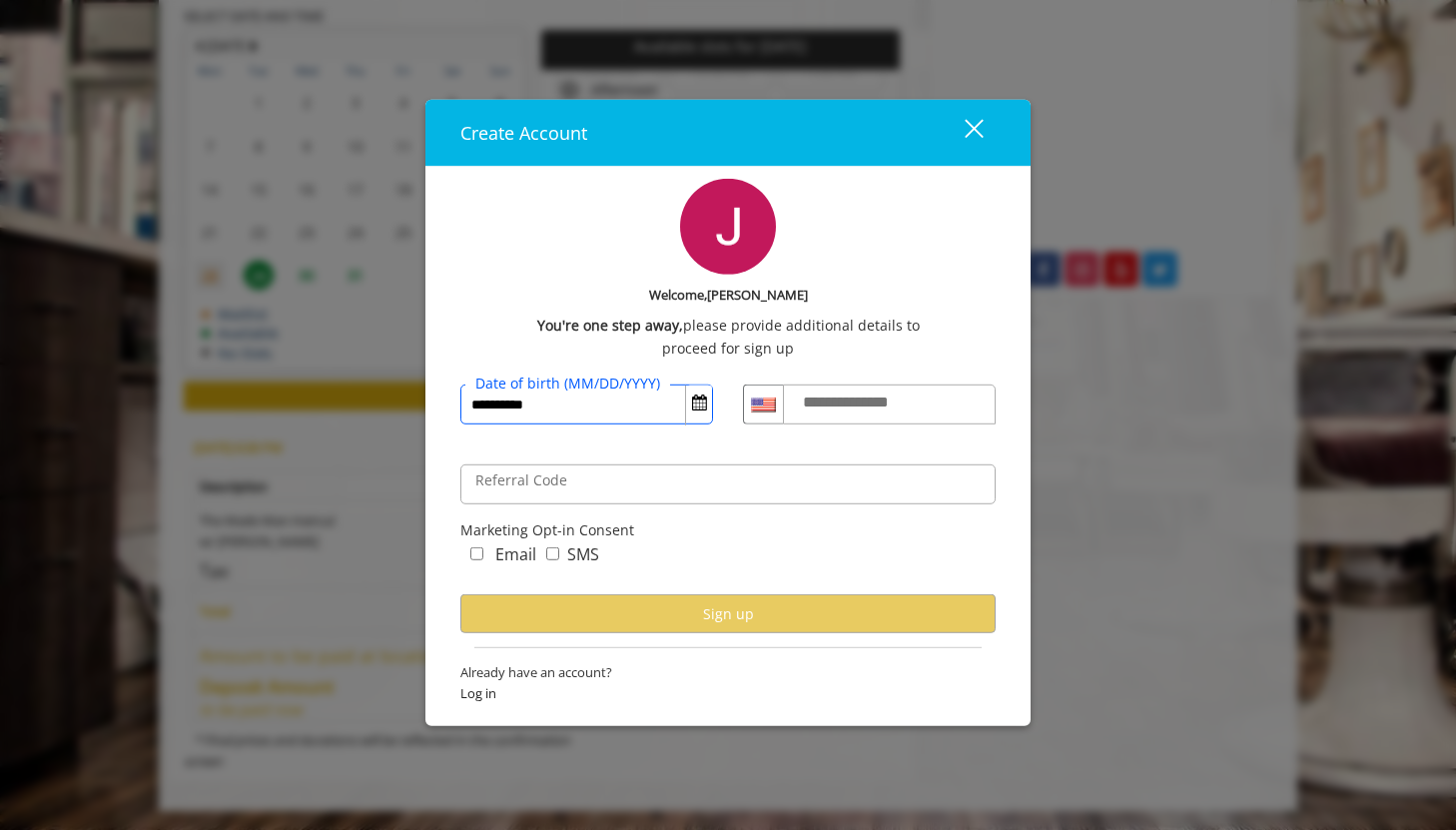 type on "**********" 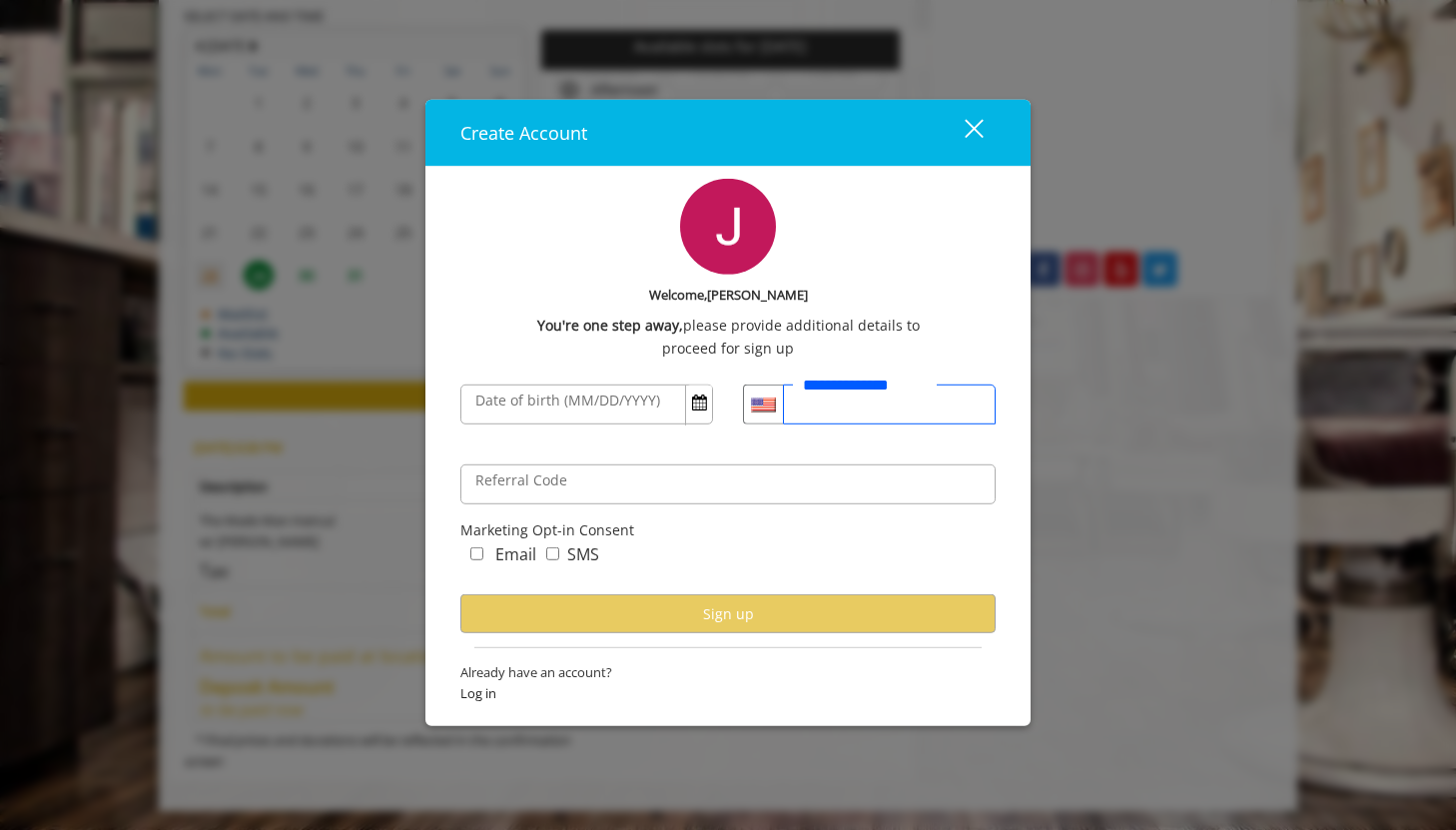 click on "**********" at bounding box center (889, 405) 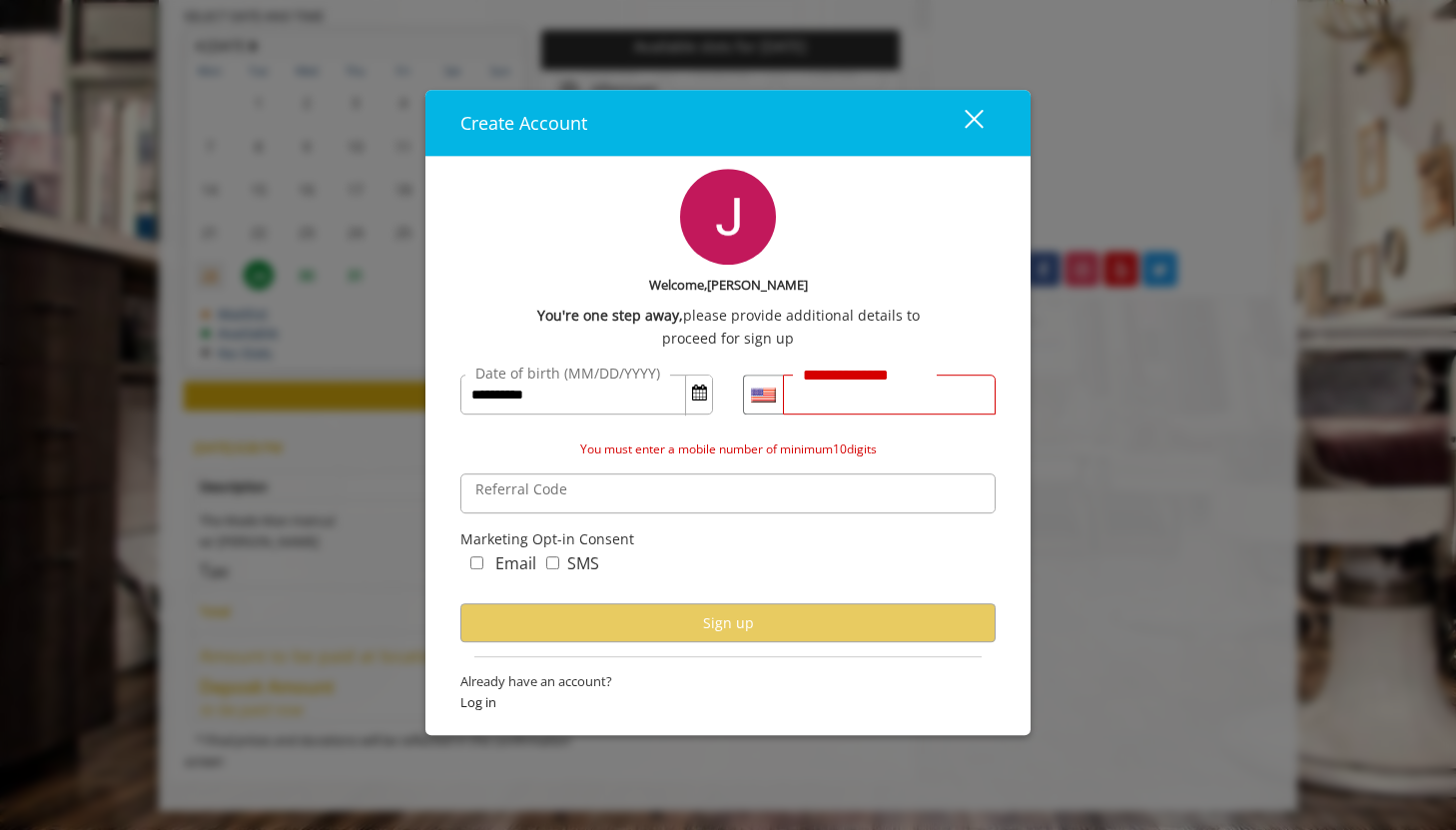 type on "**********" 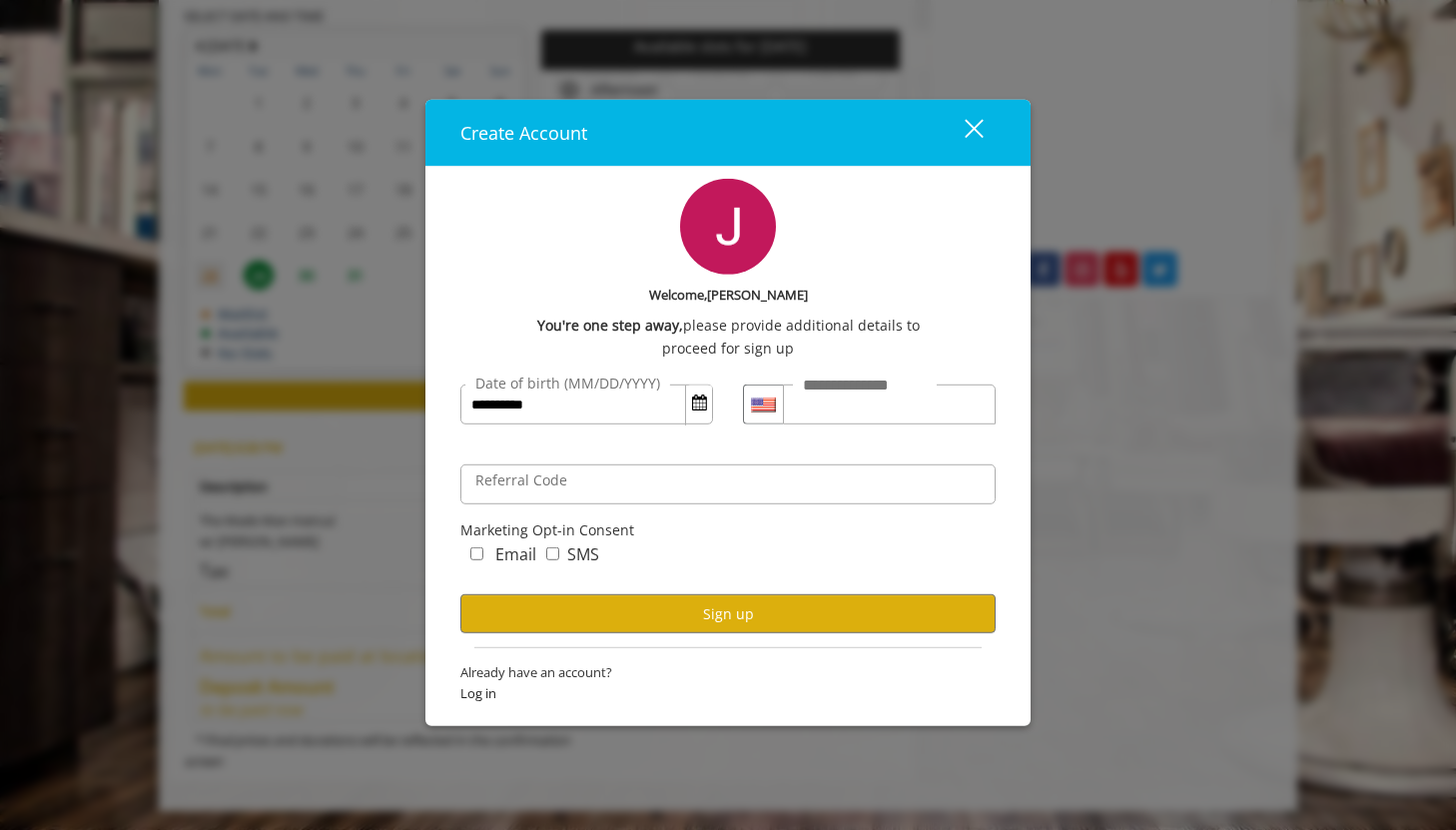 click on "Email" at bounding box center [498, 557] 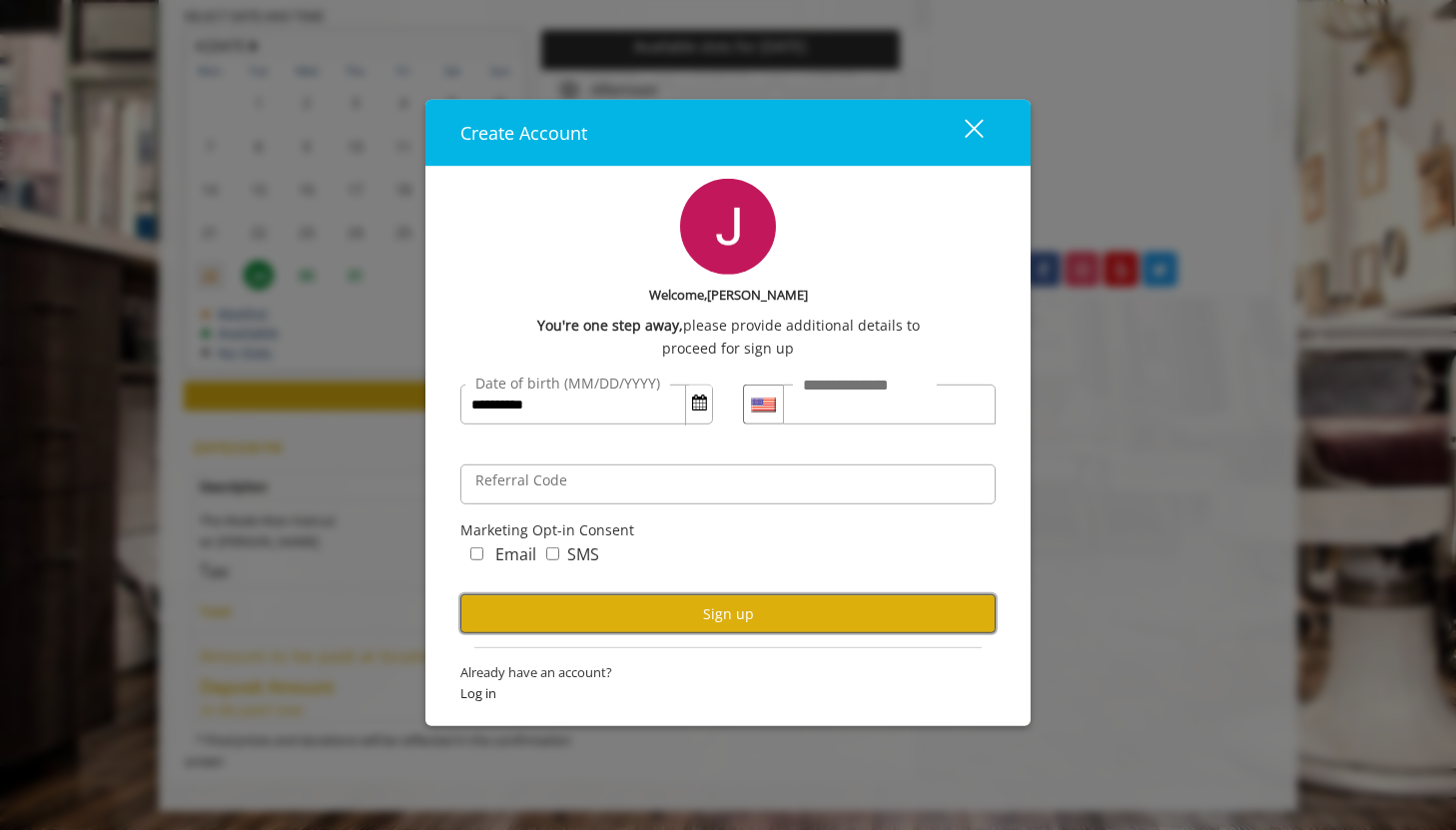 click on "Sign up" at bounding box center (728, 613) 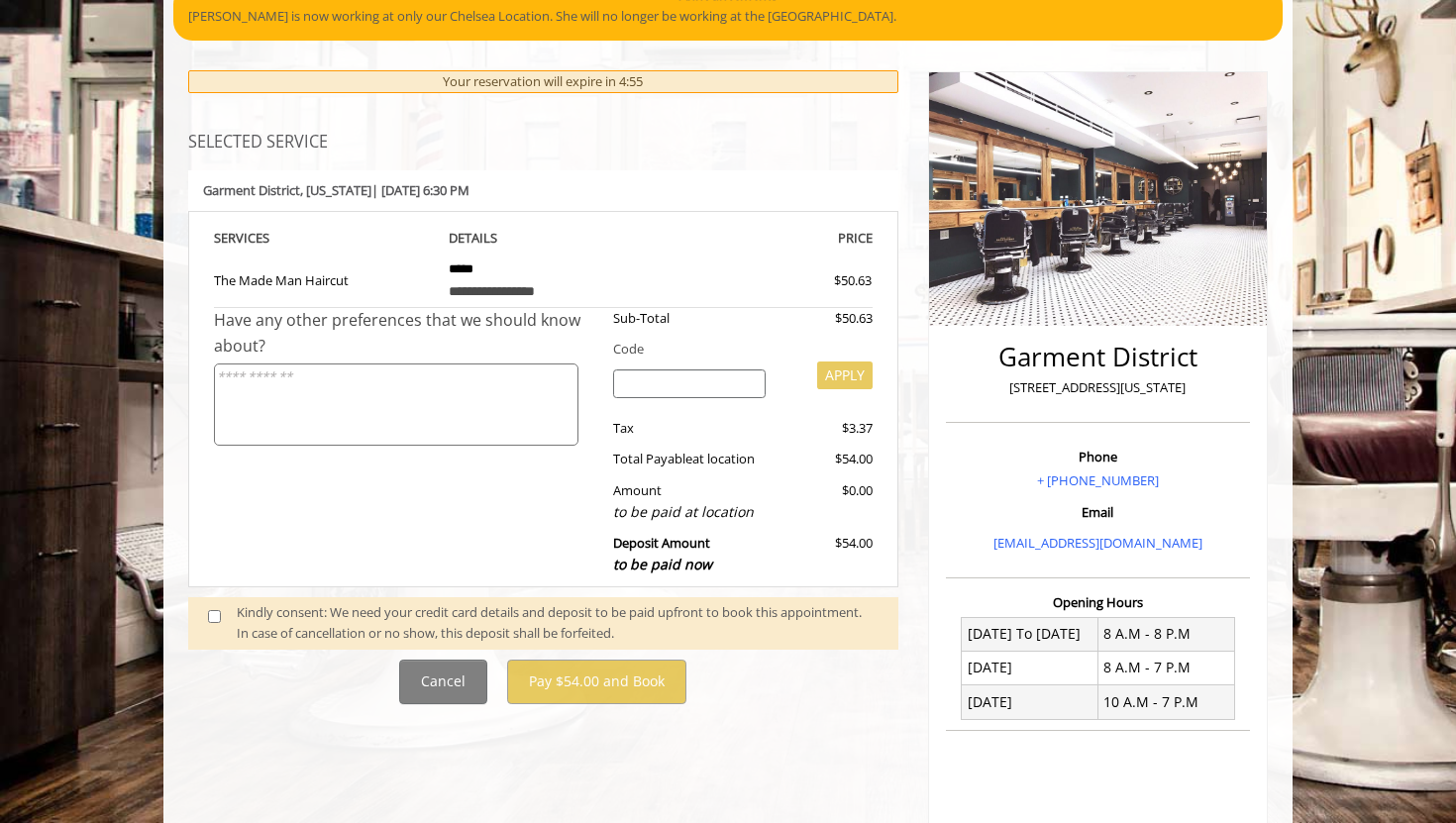 scroll, scrollTop: 245, scrollLeft: 0, axis: vertical 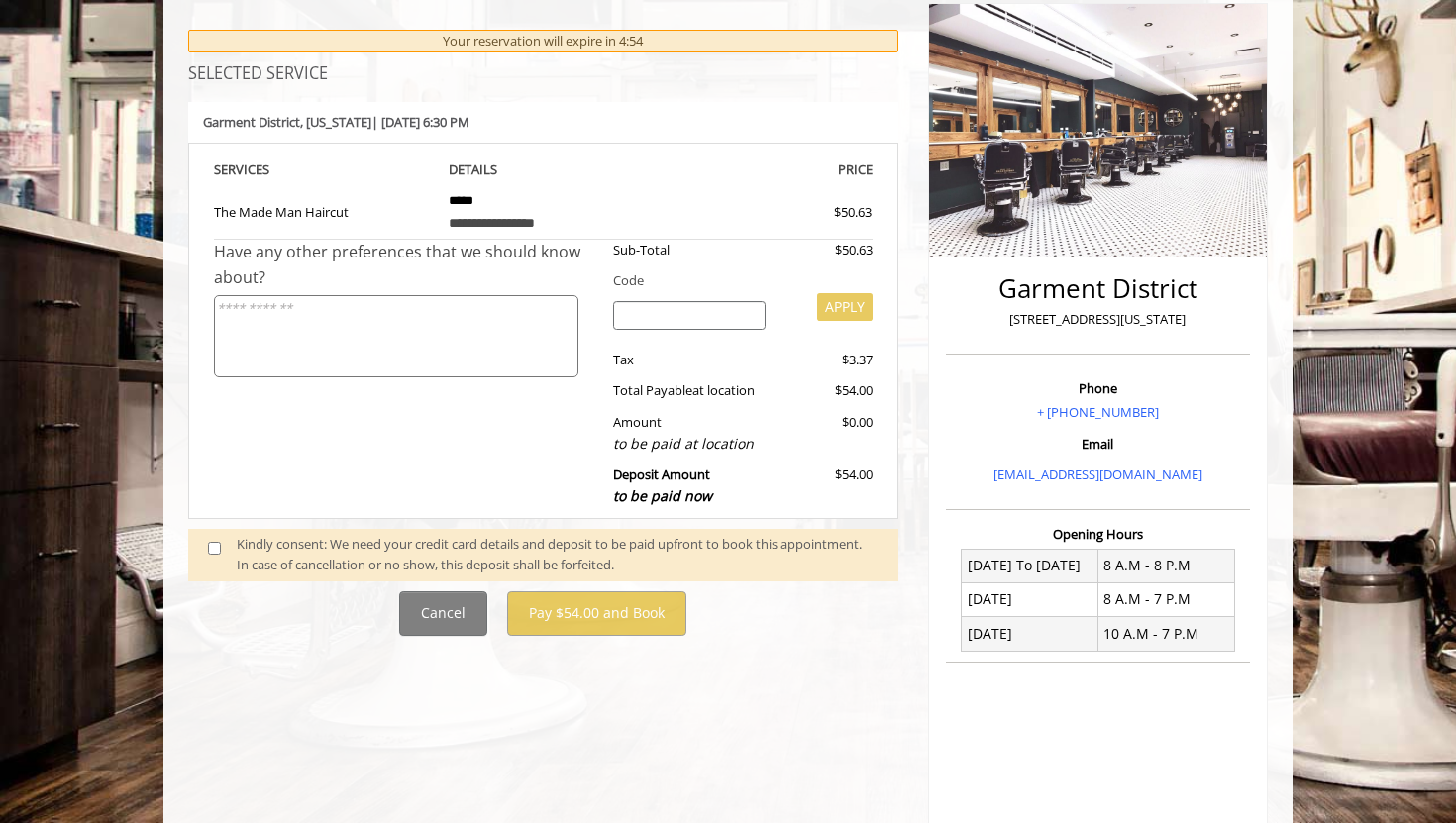click 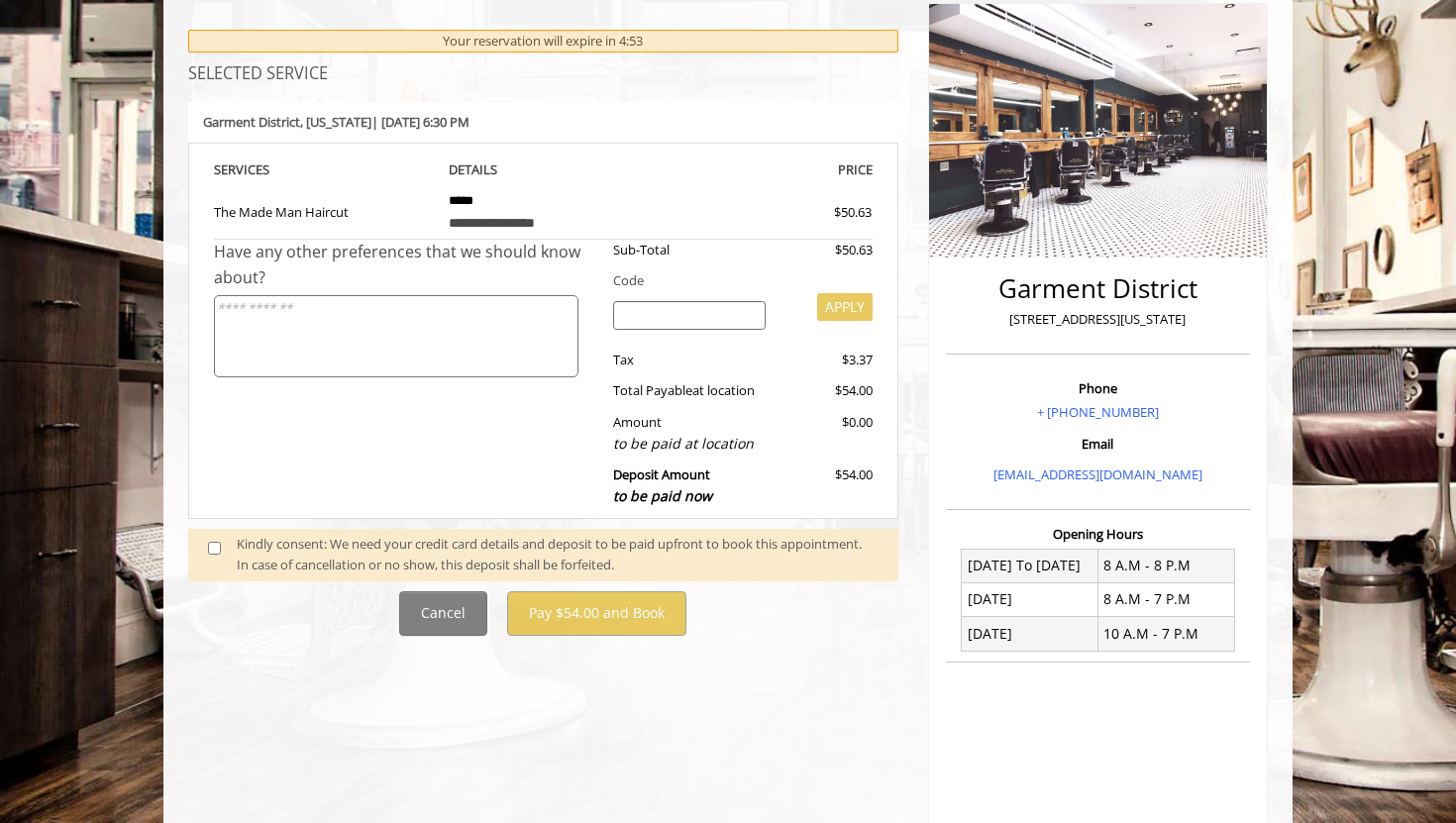 click 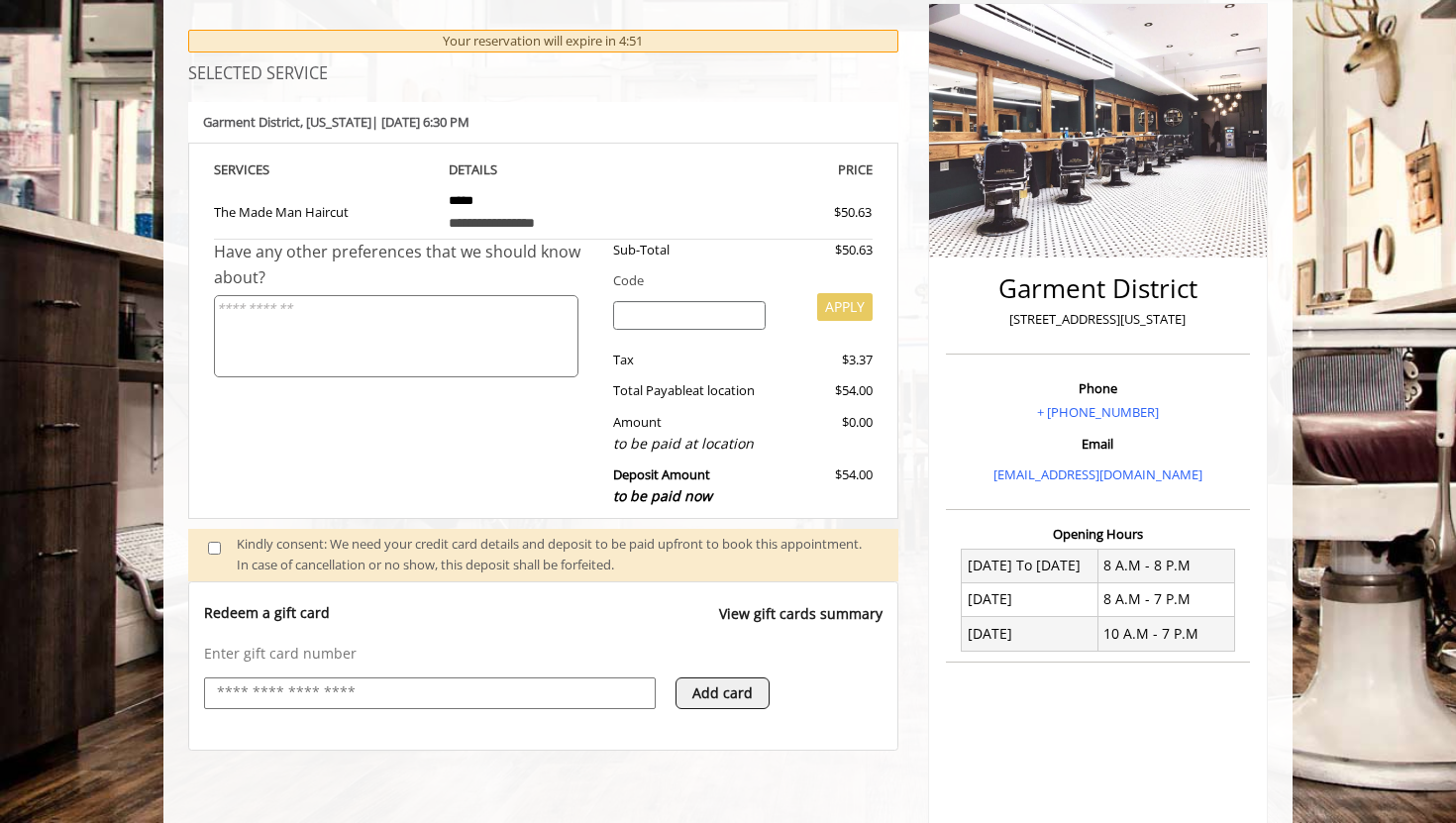 scroll, scrollTop: 0, scrollLeft: 0, axis: both 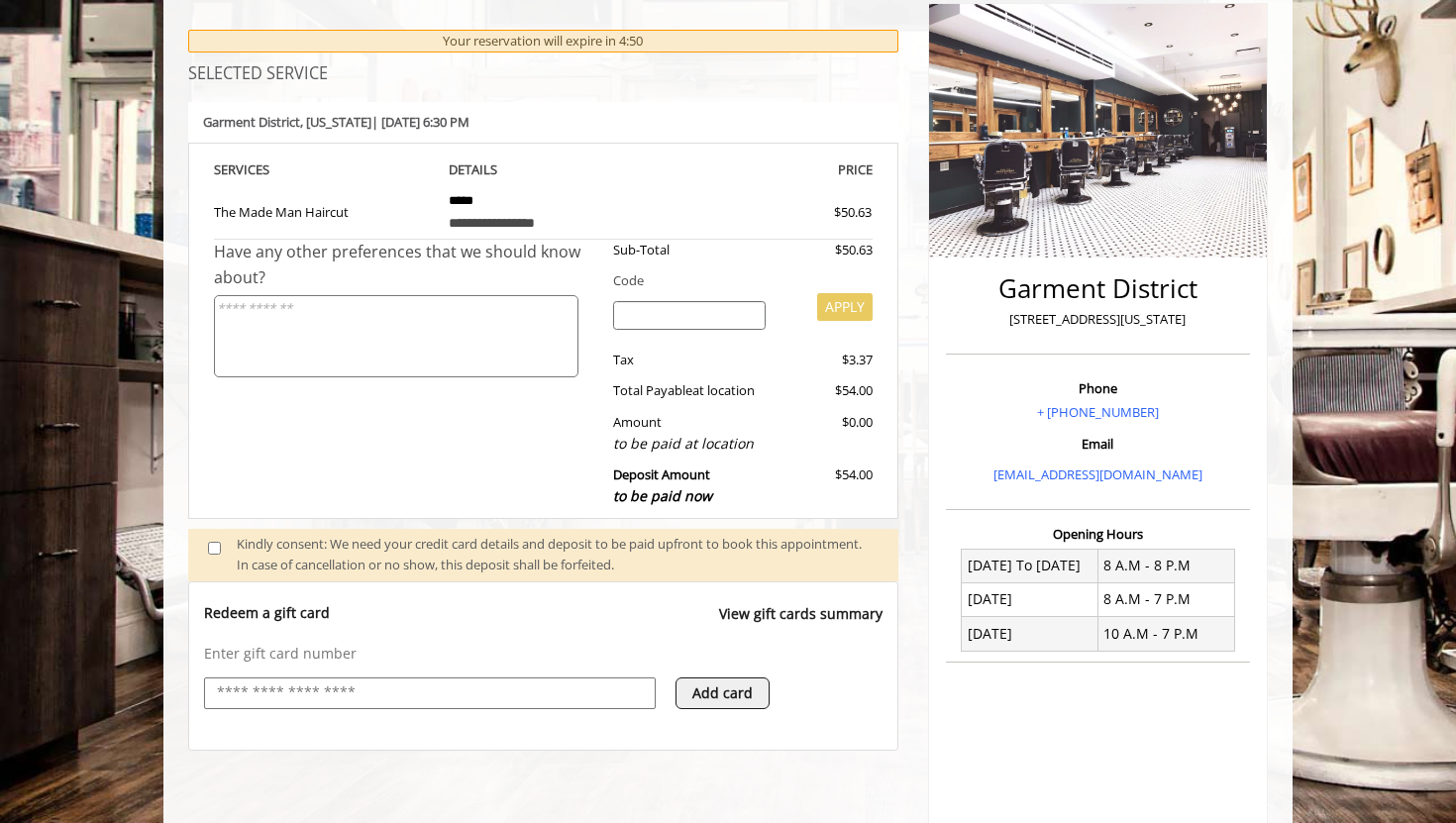 select on "***" 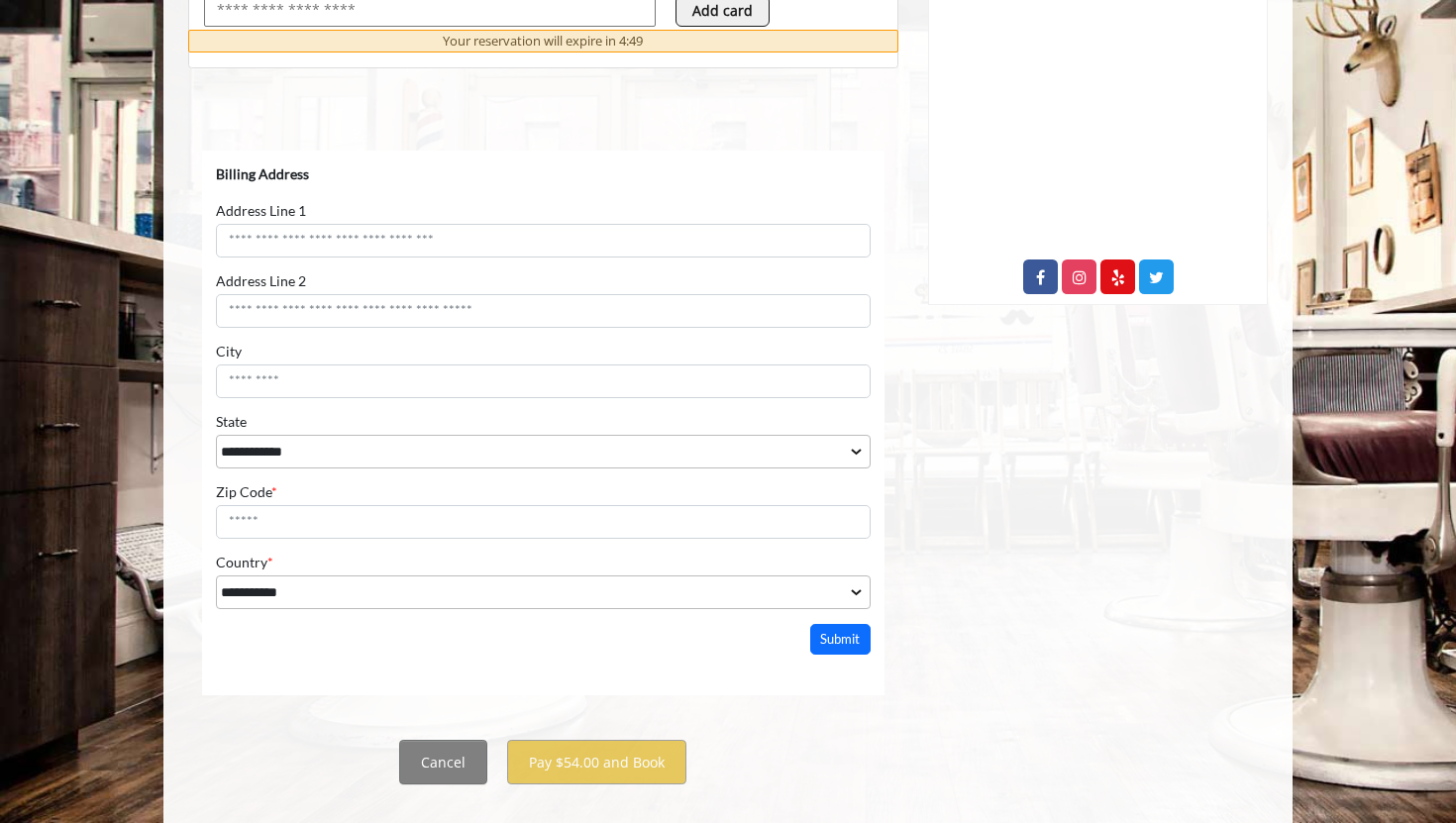 scroll, scrollTop: 945, scrollLeft: 0, axis: vertical 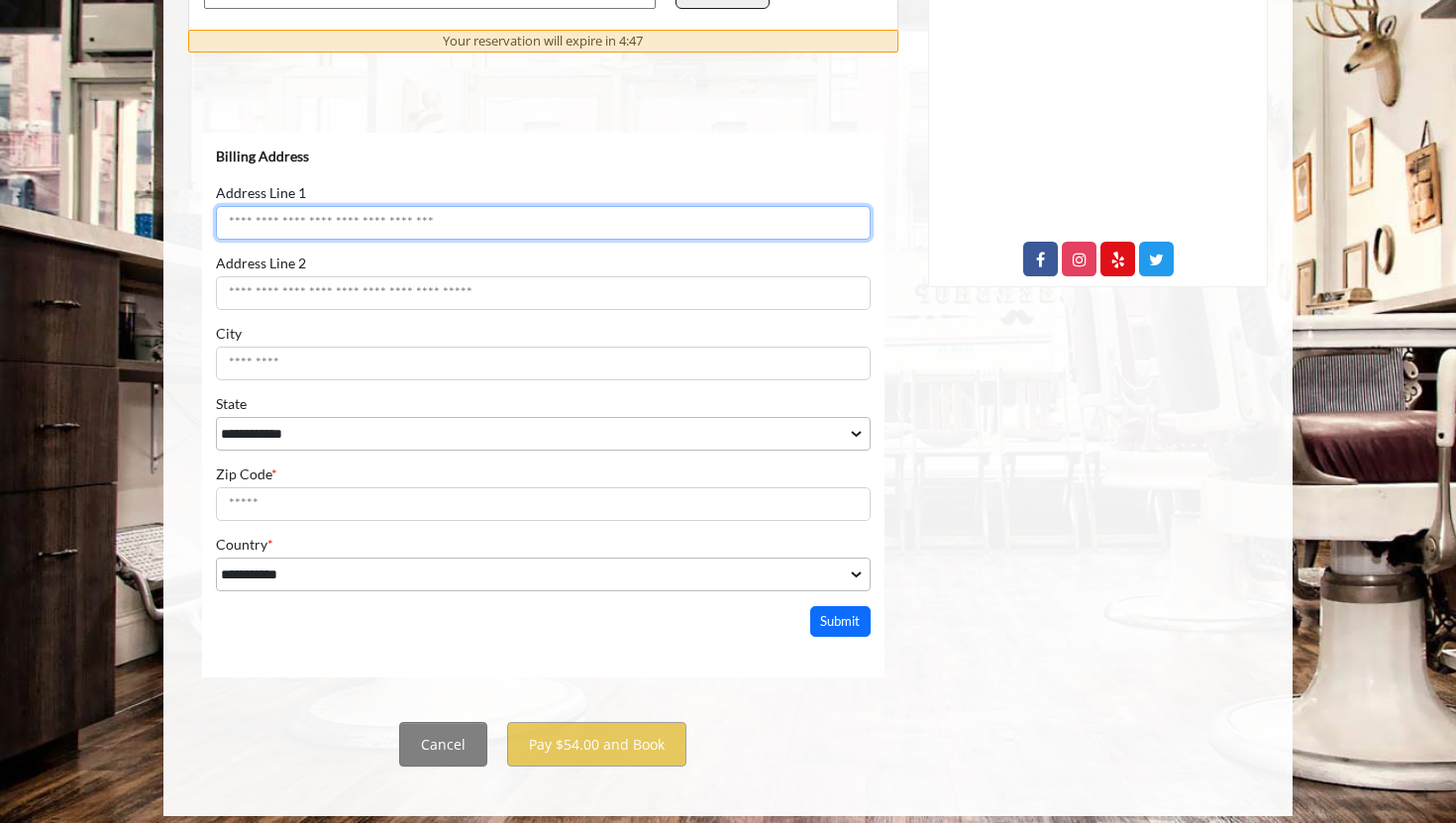 click on "Address Line 1" at bounding box center (543, 223) 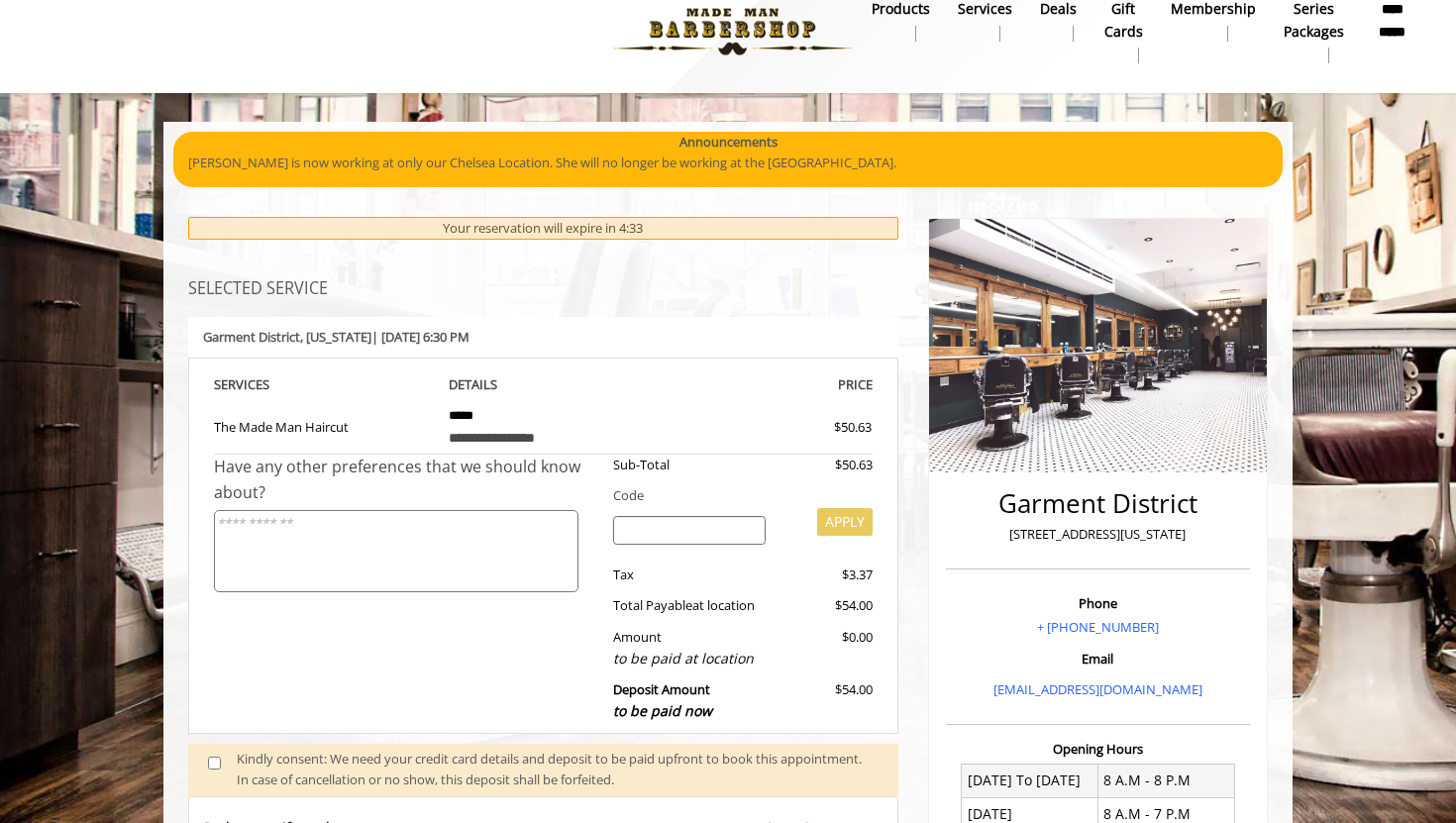 scroll, scrollTop: 0, scrollLeft: 0, axis: both 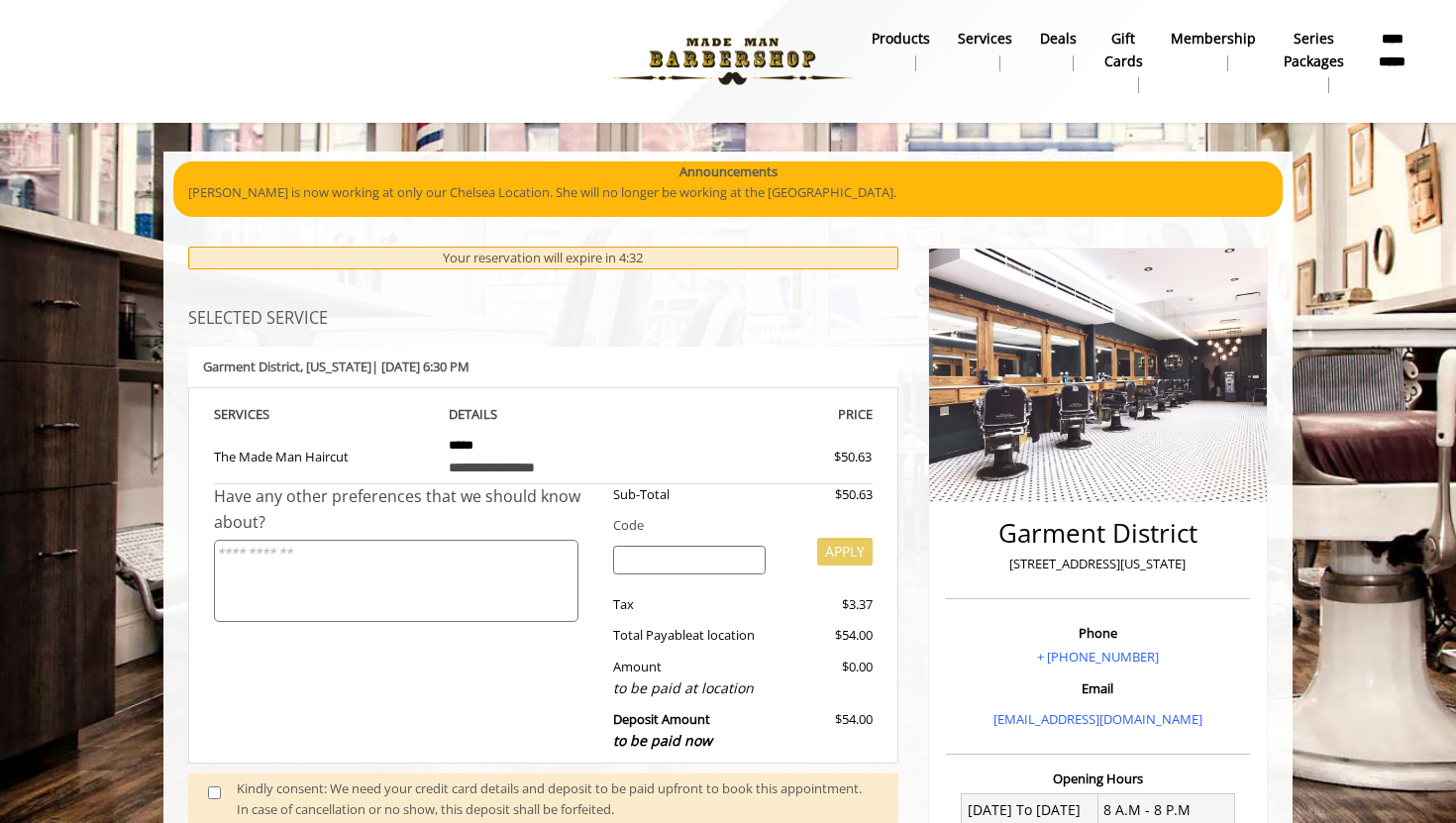 type on "**********" 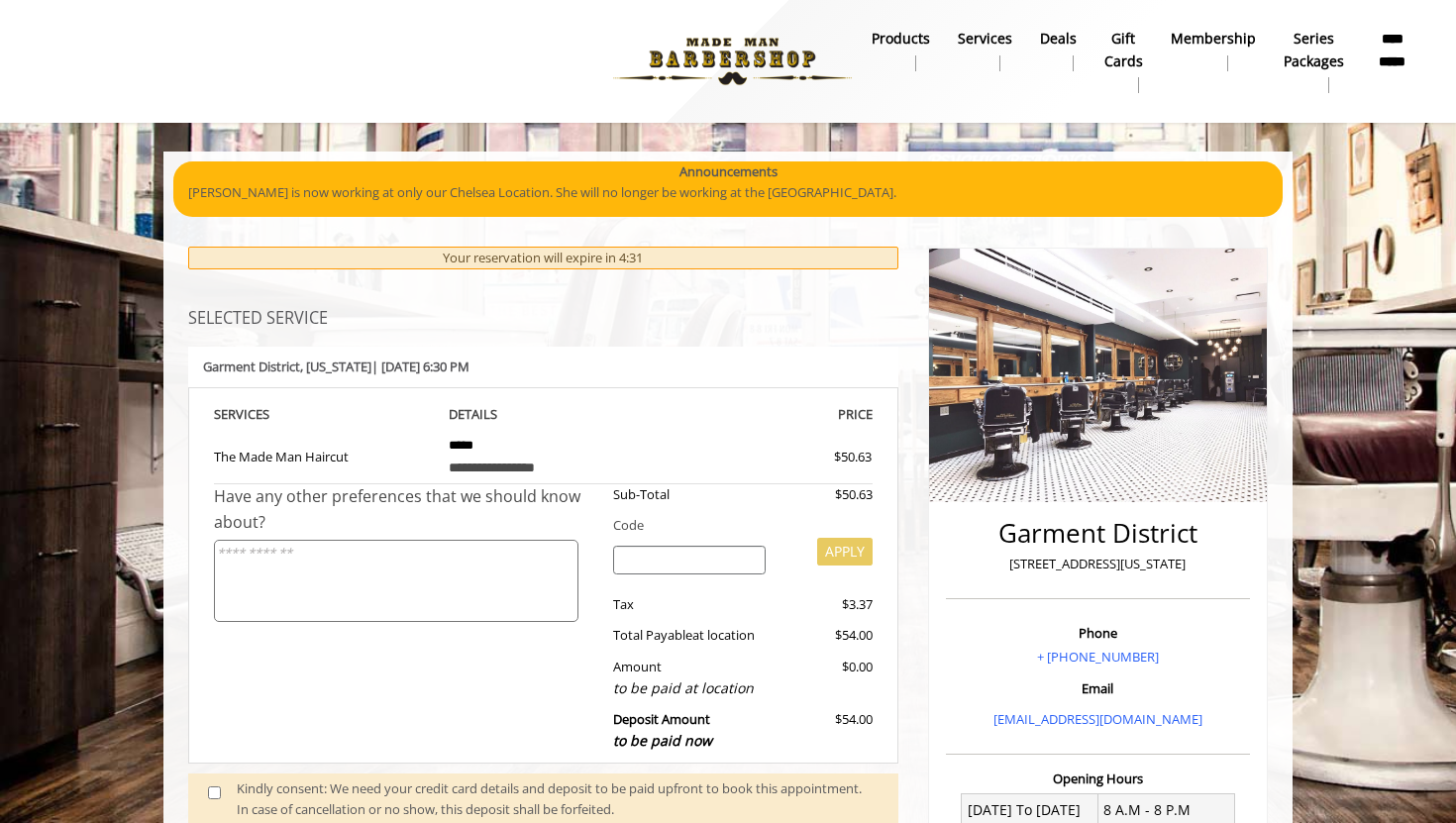 click at bounding box center [732, 61] 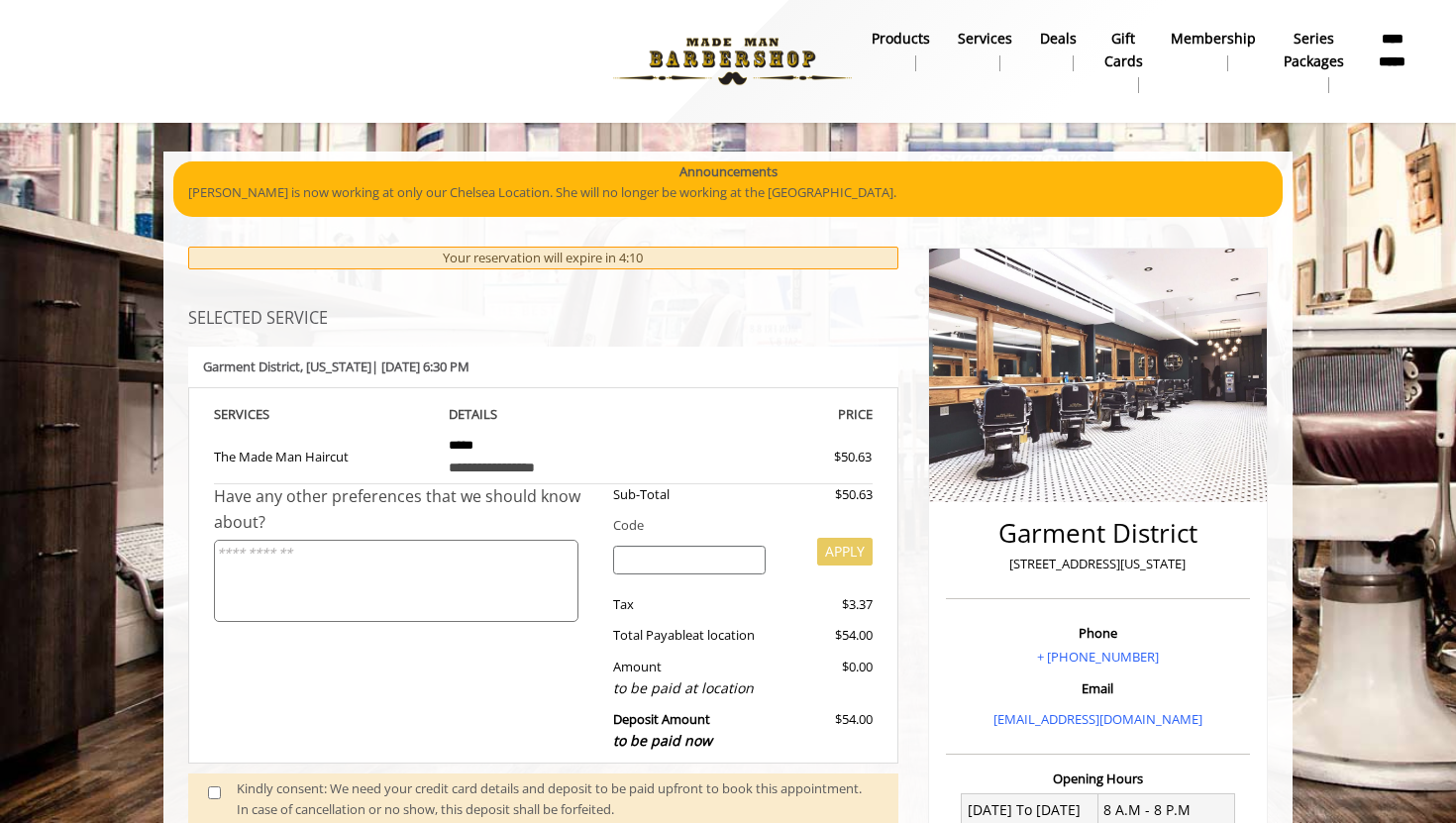 scroll, scrollTop: 958, scrollLeft: 0, axis: vertical 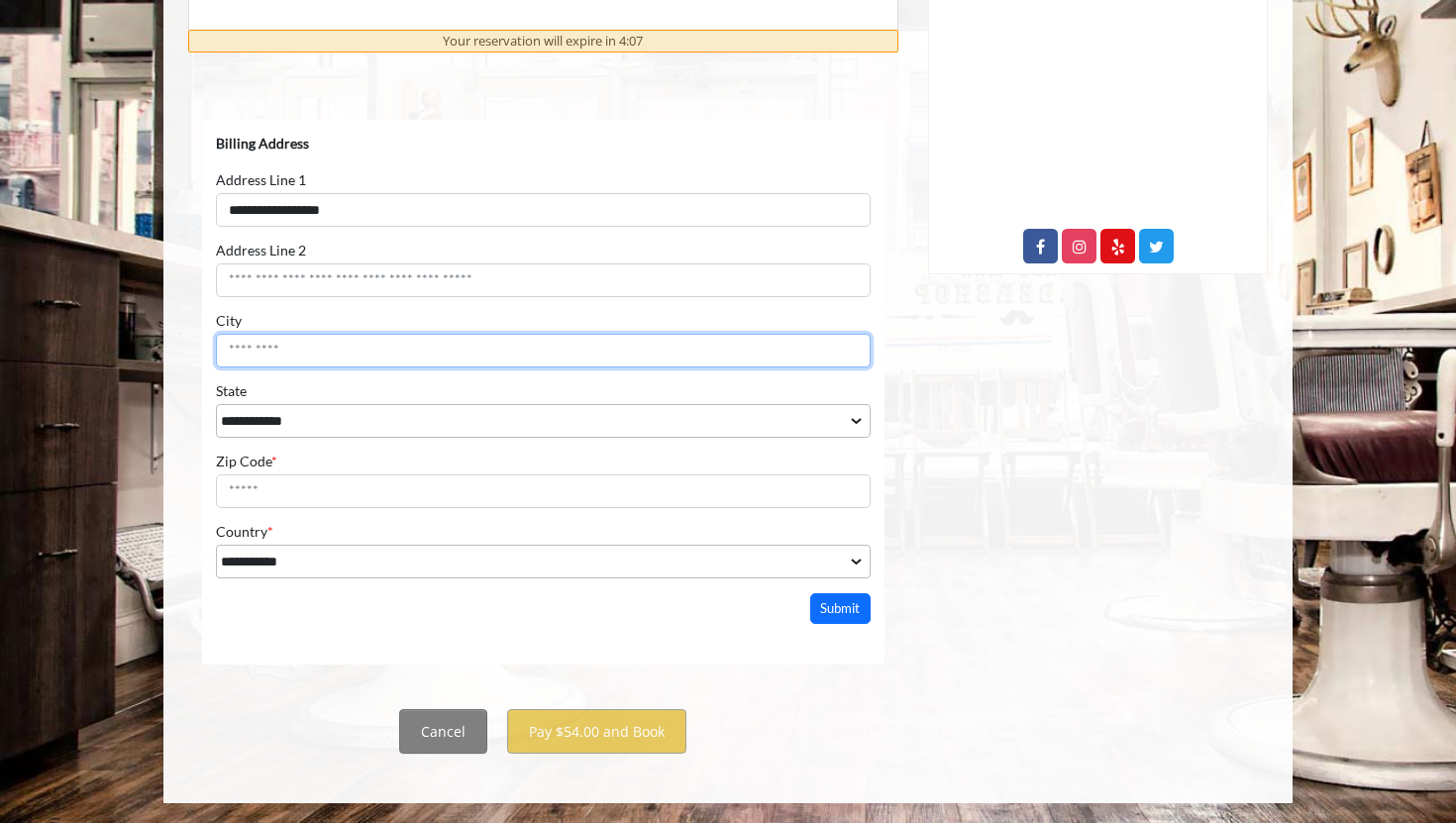 click on "City" at bounding box center [543, 351] 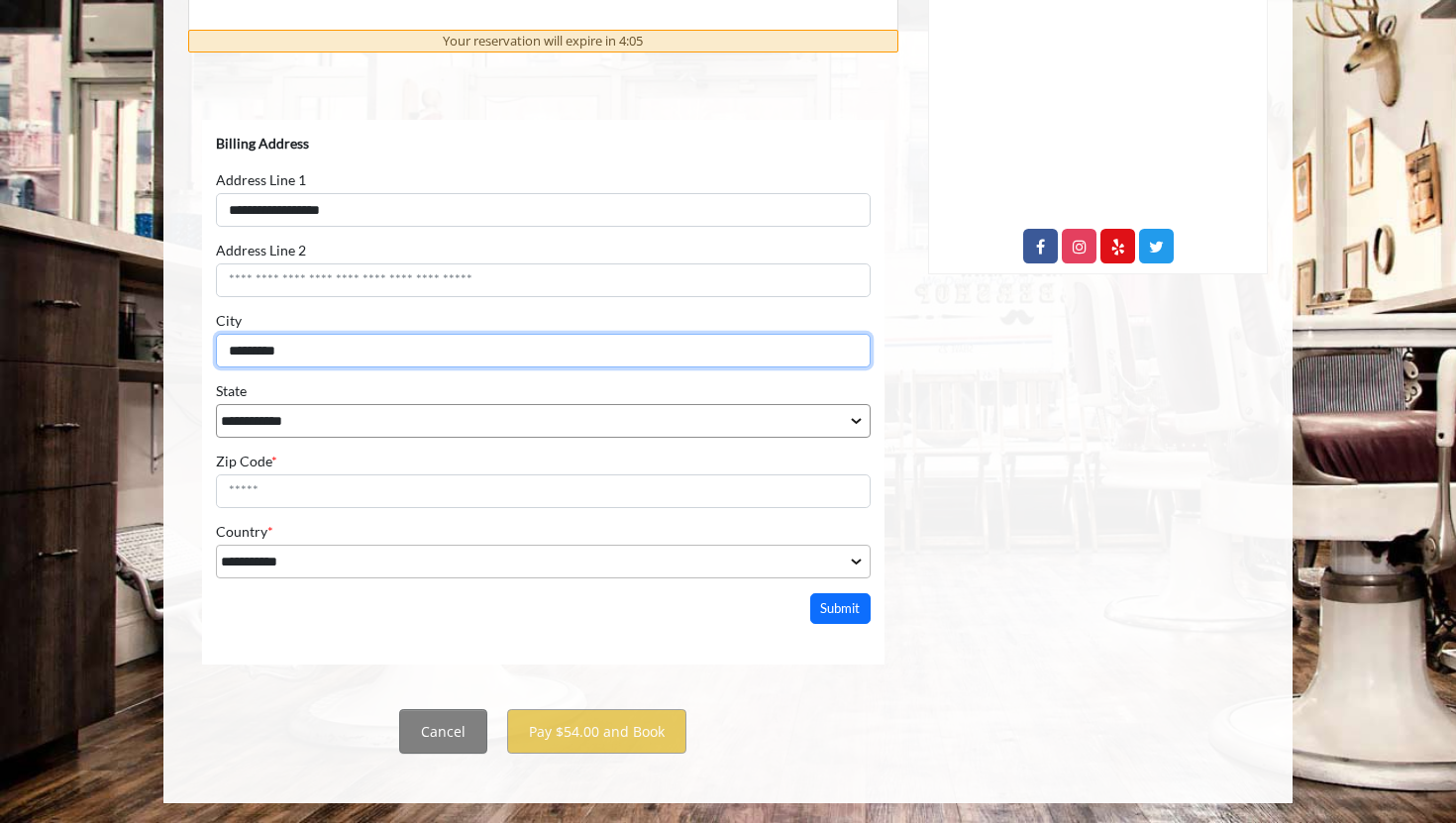 type on "*********" 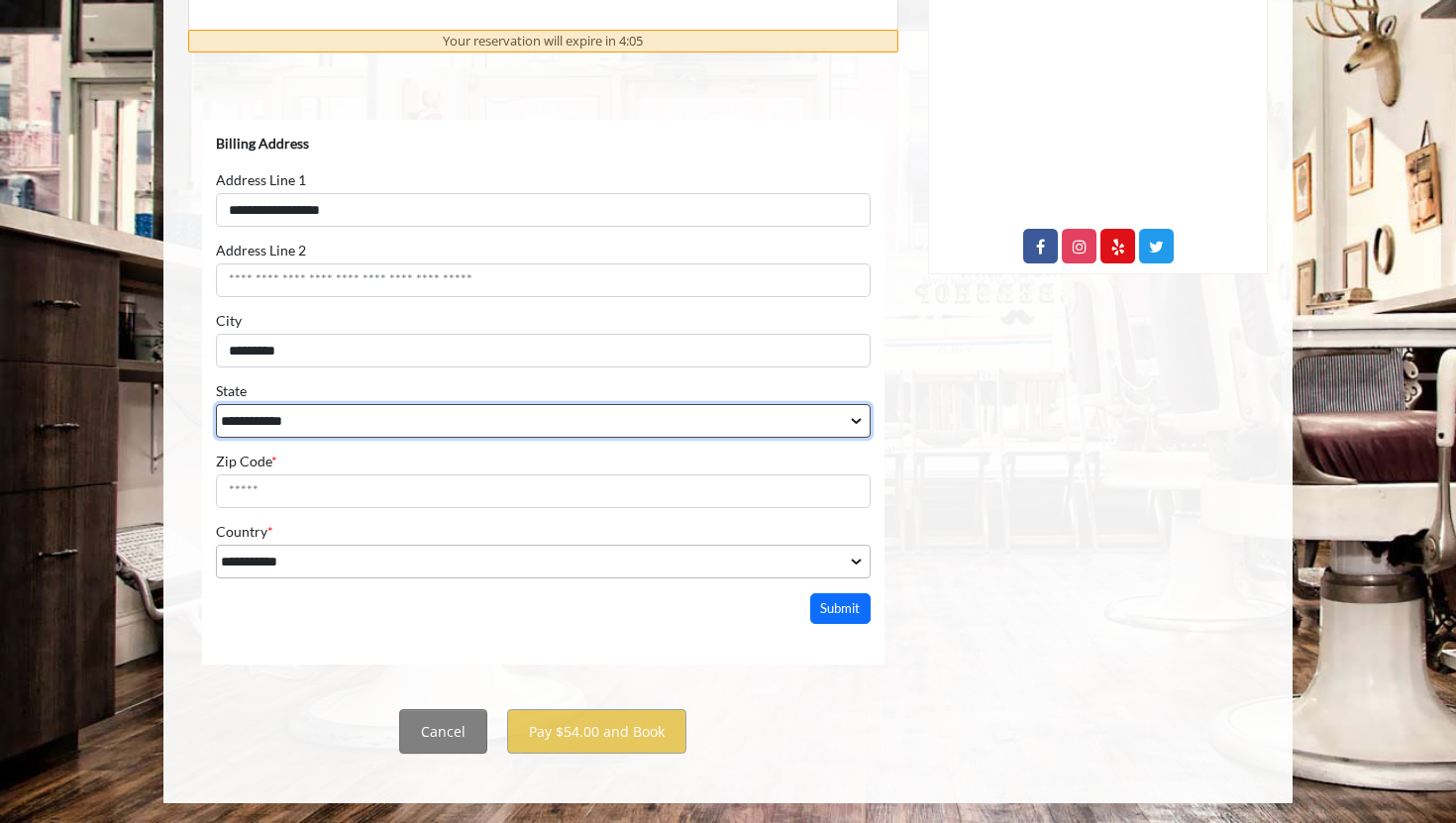 click on "**********" at bounding box center (543, 421) 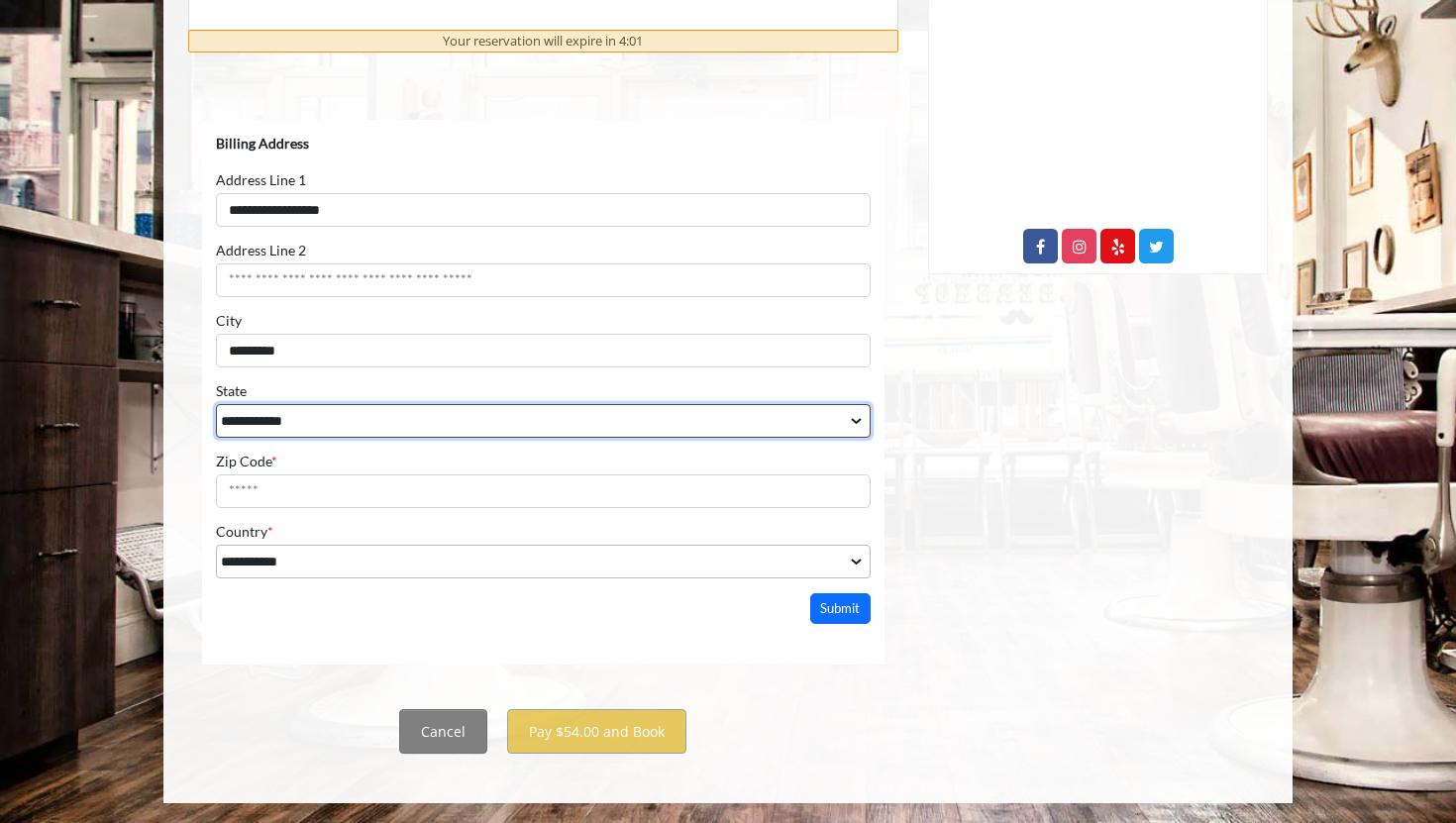 select on "**" 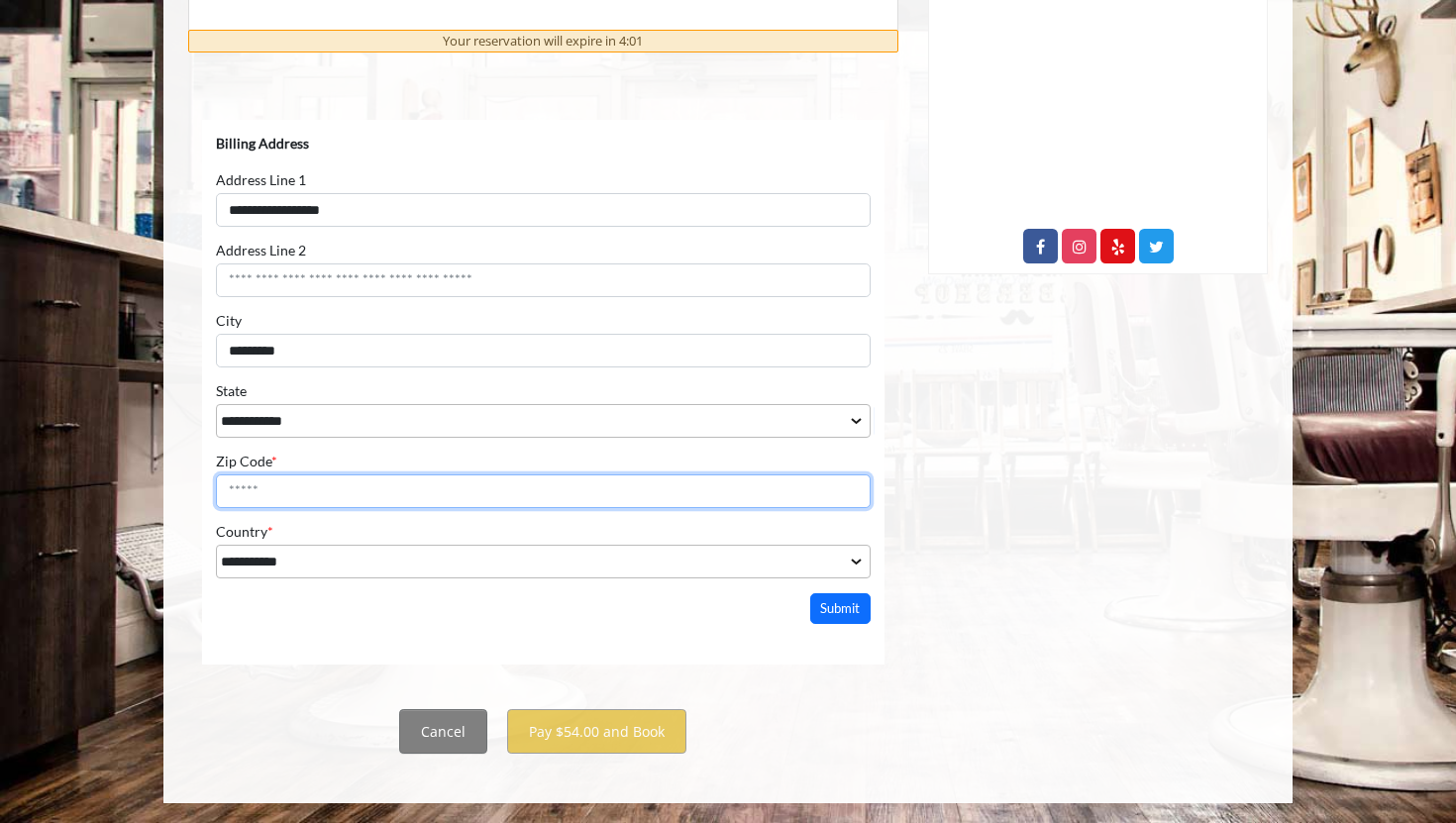 click on "Zip Code  *" at bounding box center [543, 491] 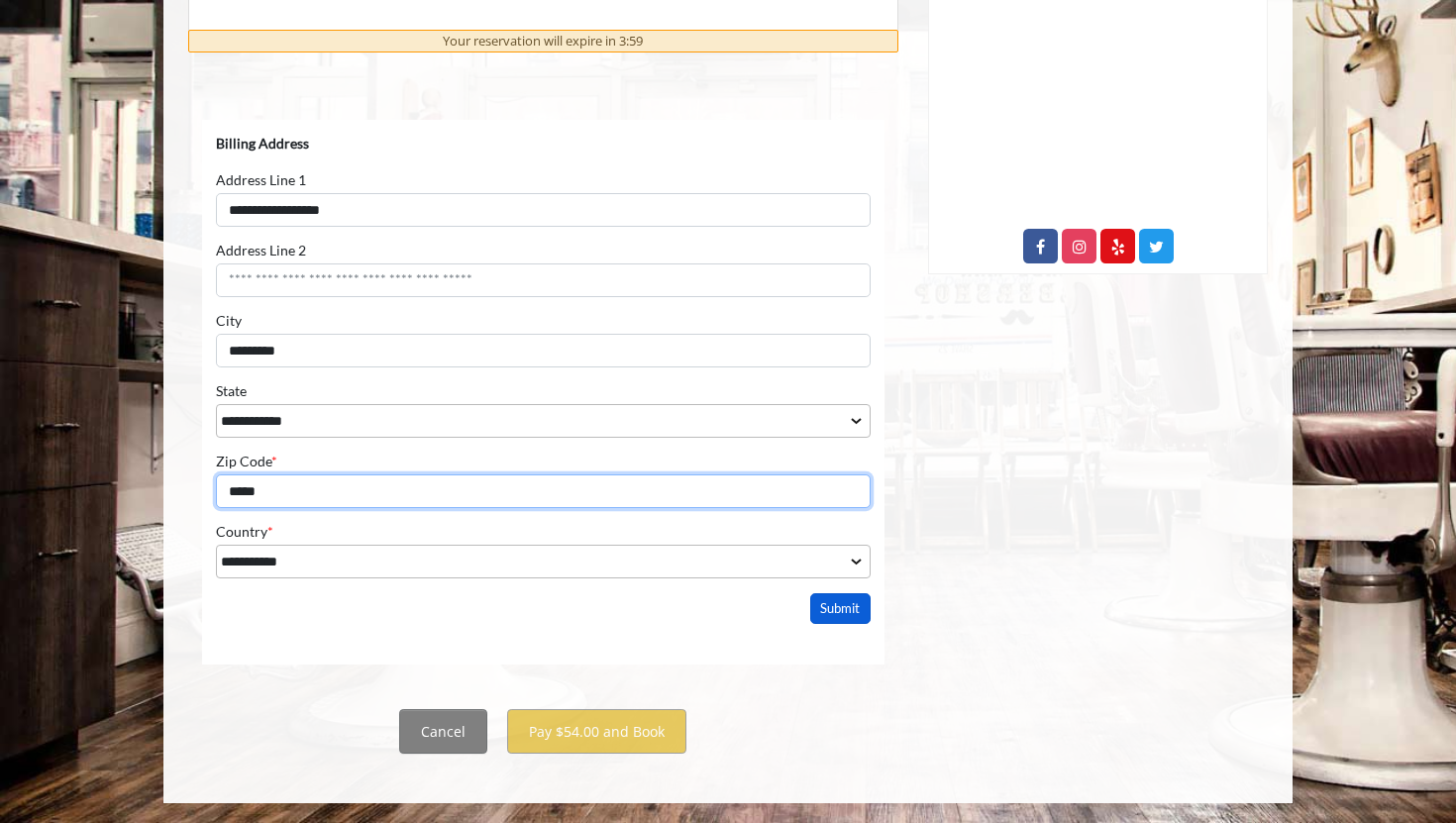 type on "*****" 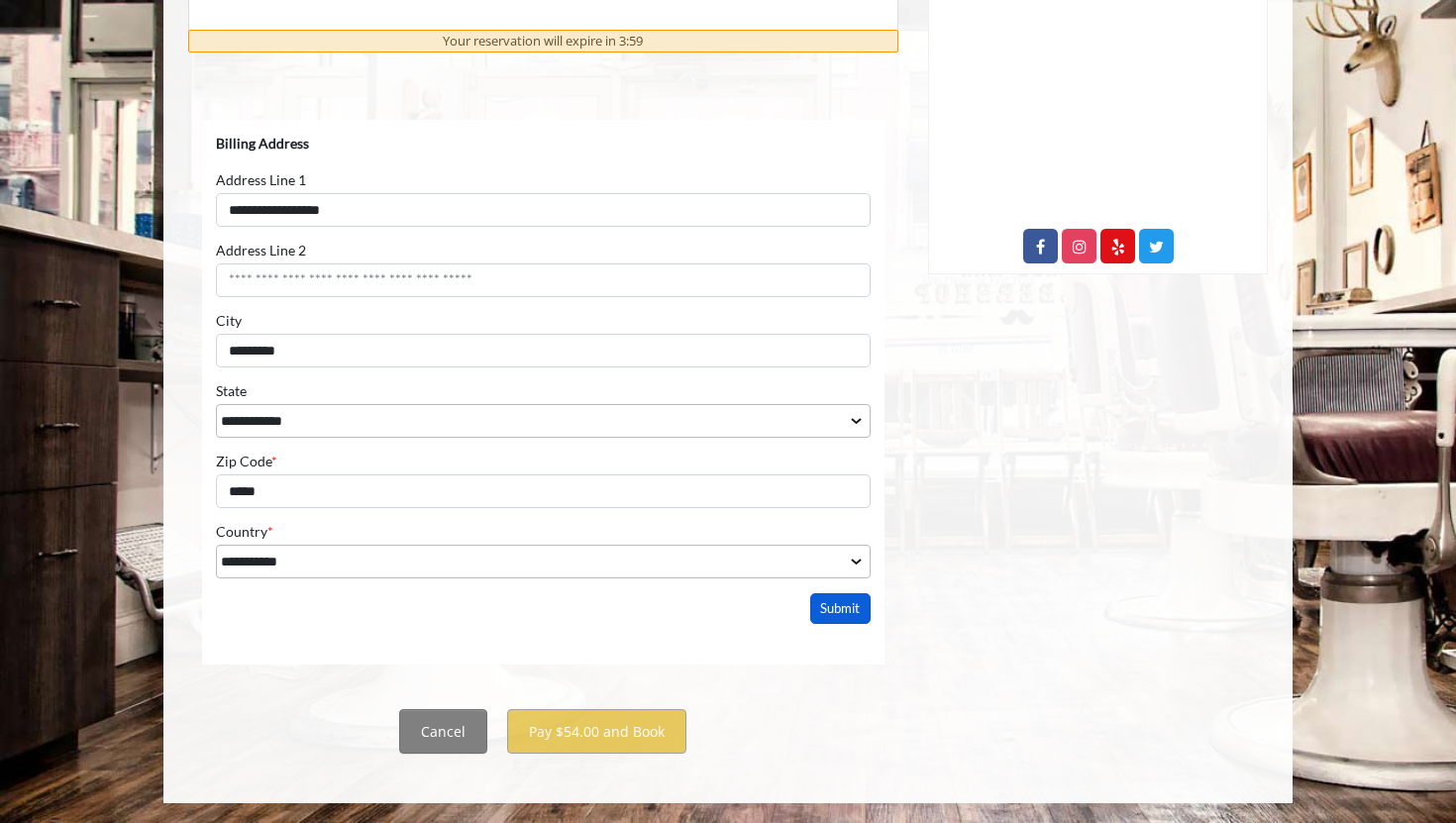 click on "Submit" at bounding box center [841, 608] 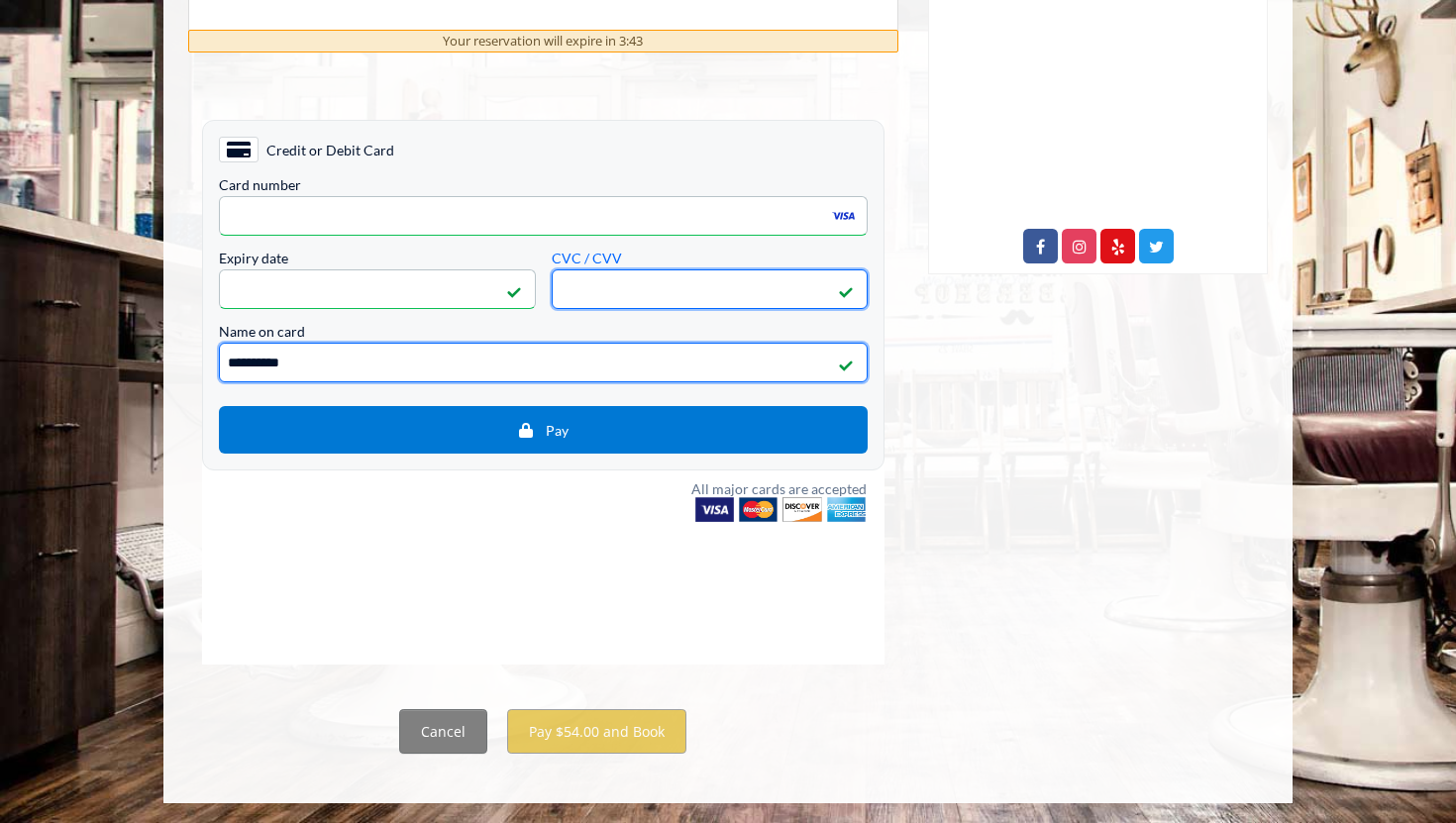 click on "**********" at bounding box center [543, 362] 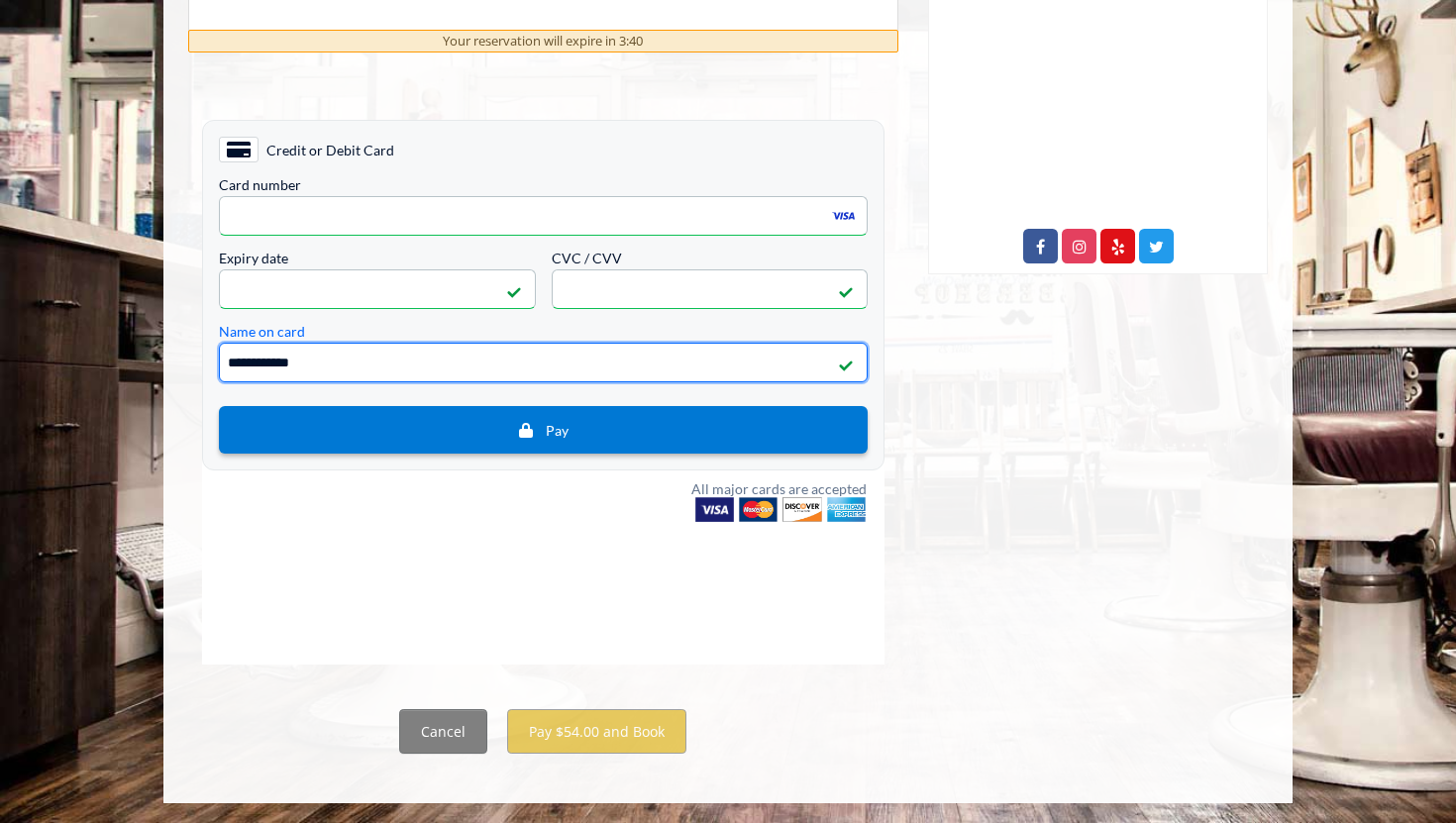 type on "**********" 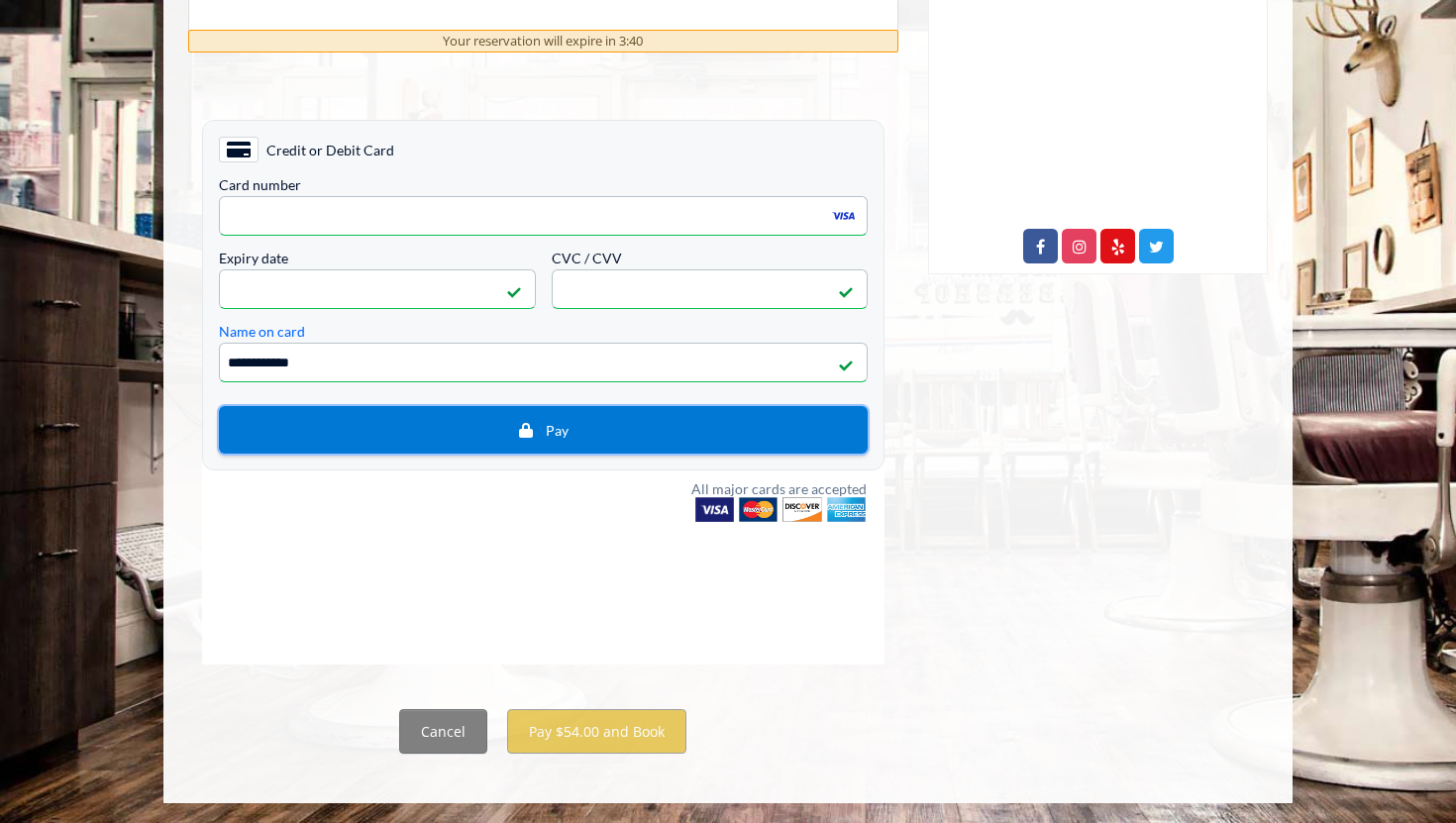 click on "Pay" at bounding box center (543, 430) 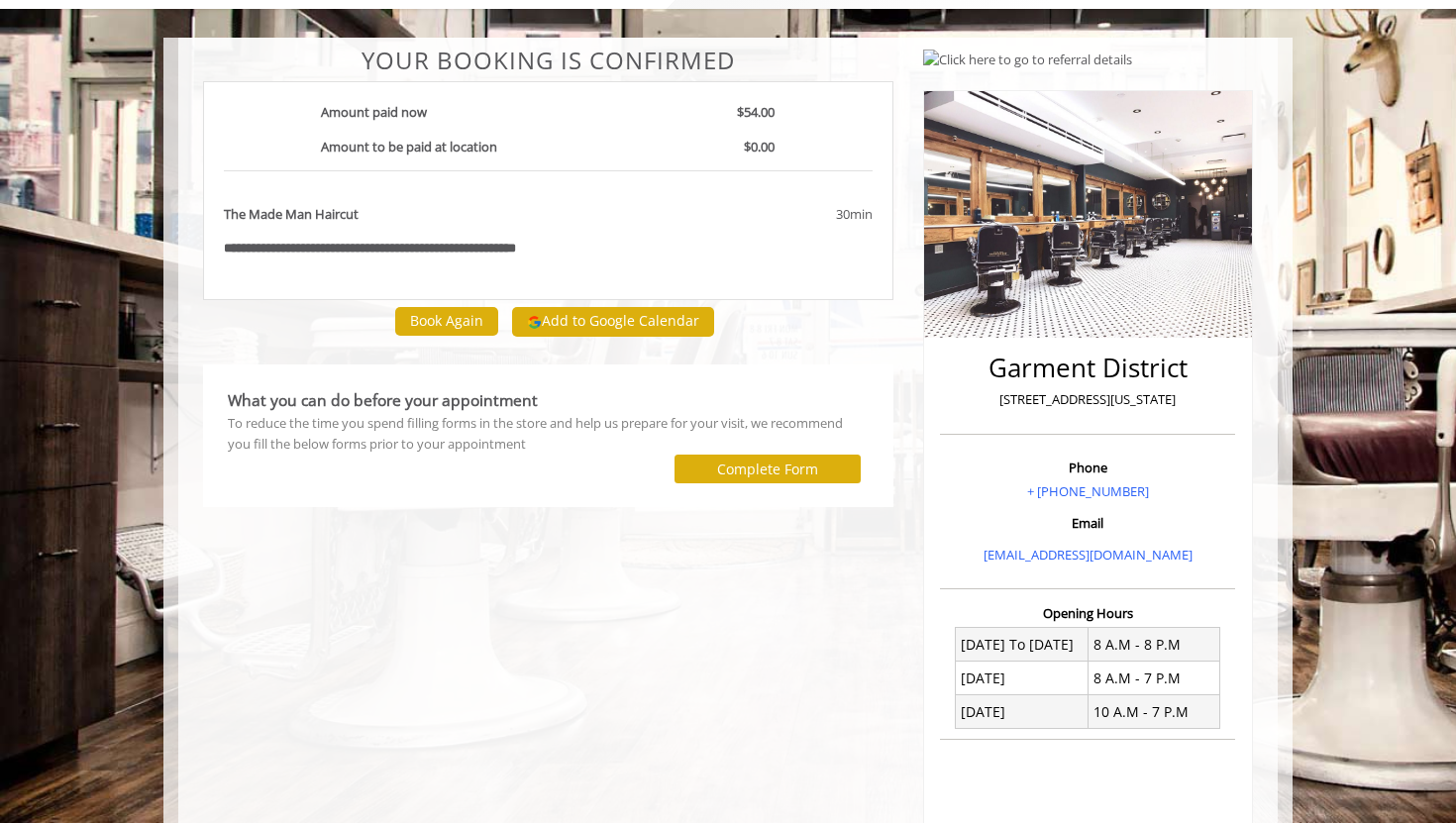 scroll, scrollTop: 0, scrollLeft: 0, axis: both 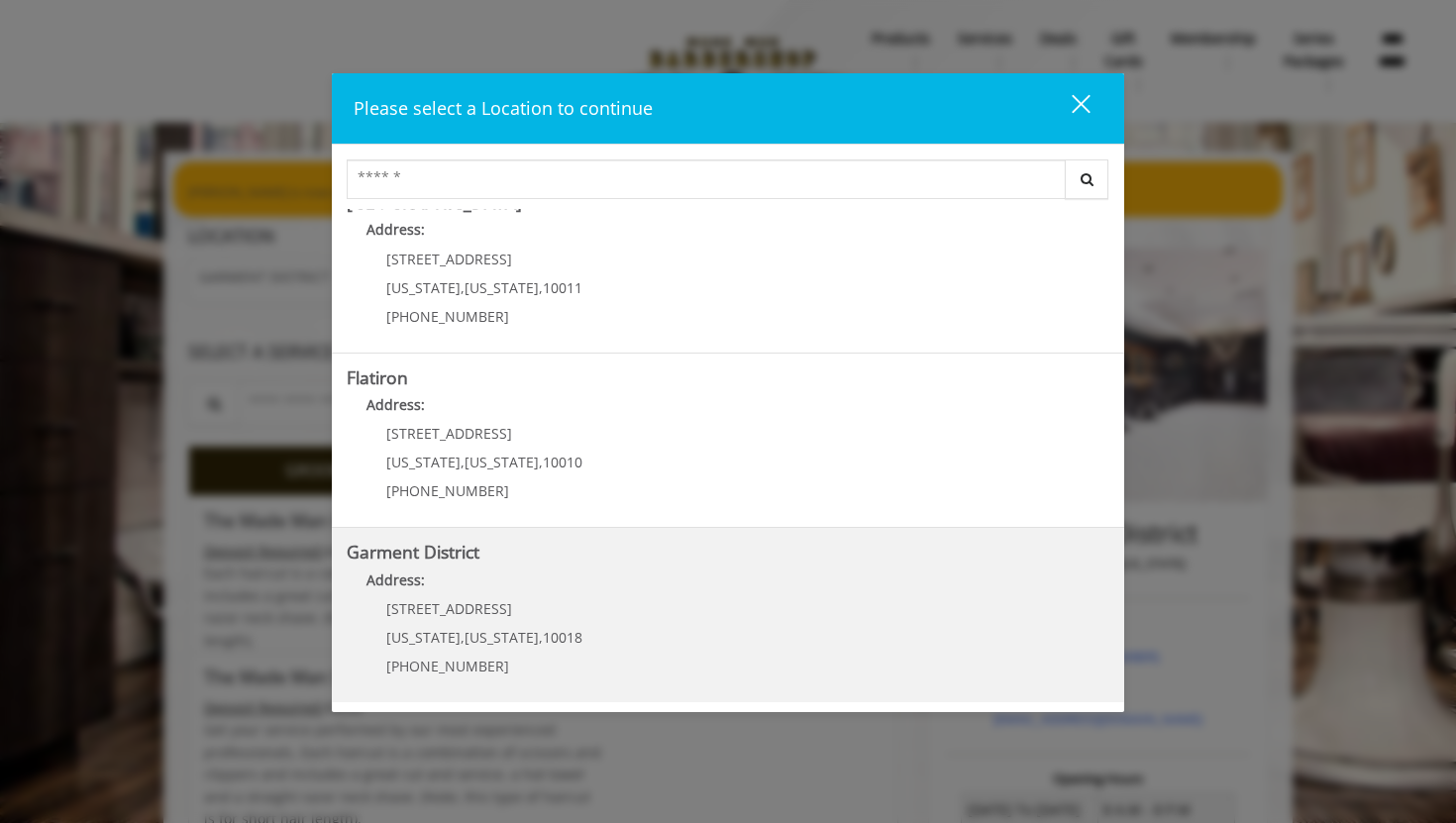 click on "Garment District Address: 1400 Broadway New York ,  New York ,  10018 (212) 997-4247" at bounding box center (728, 615) 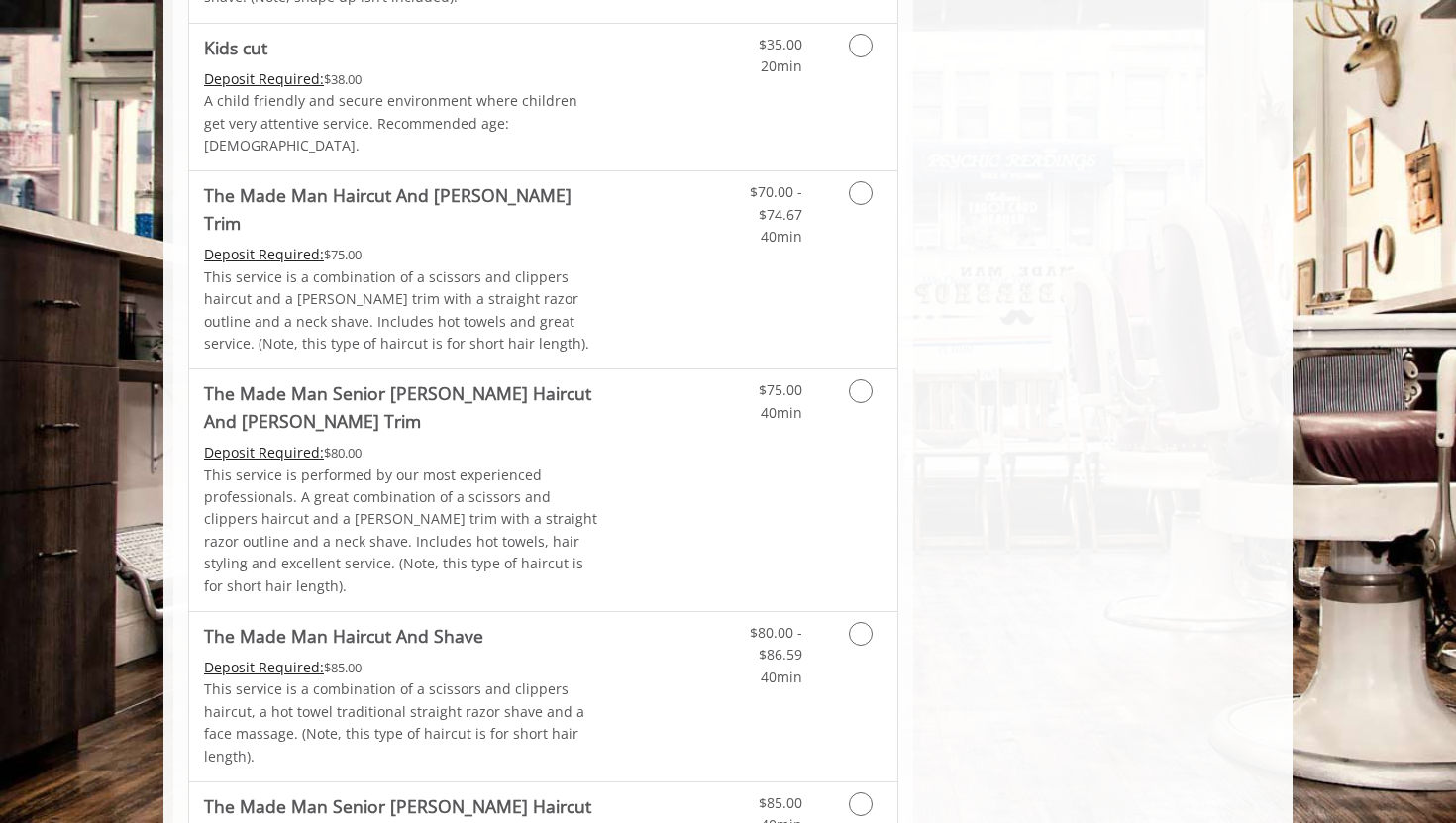 scroll, scrollTop: 0, scrollLeft: 0, axis: both 